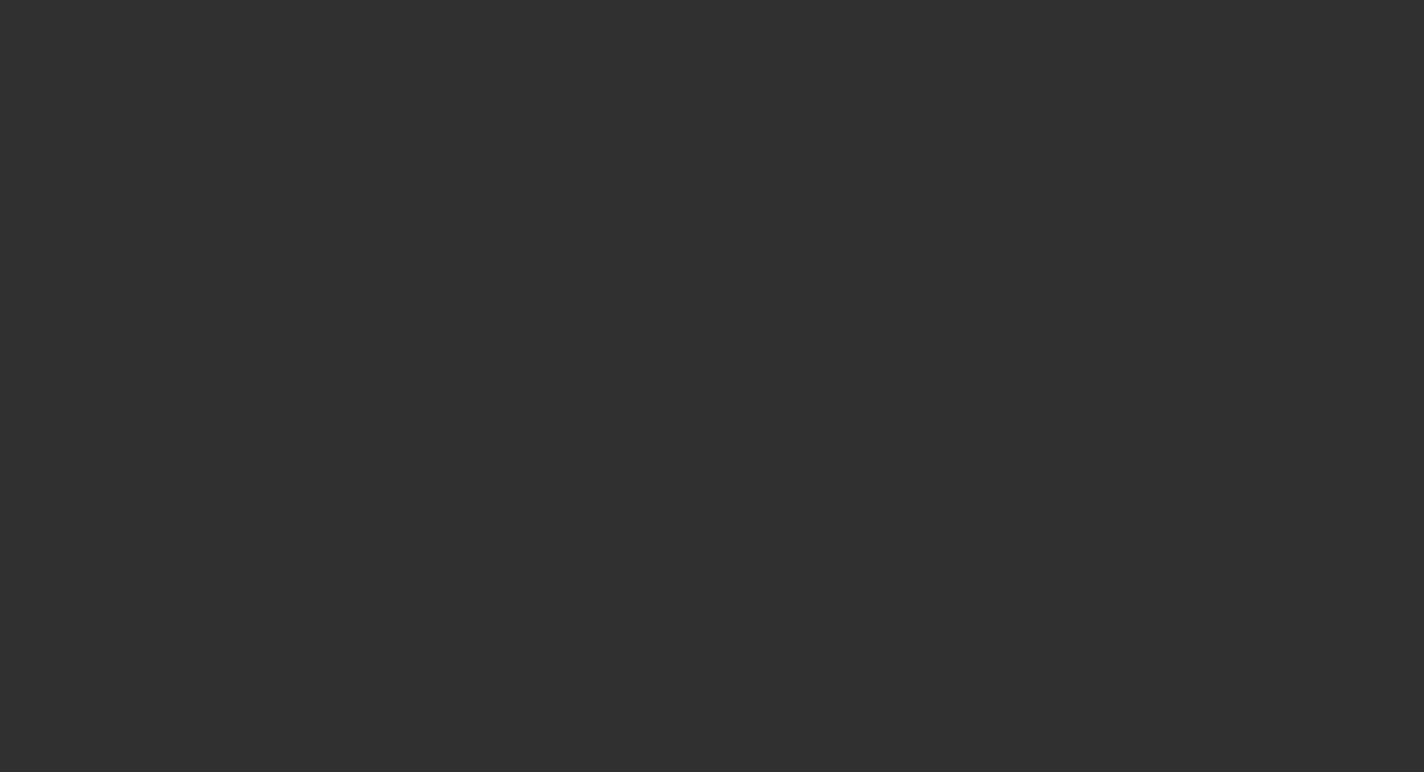 scroll, scrollTop: 0, scrollLeft: 0, axis: both 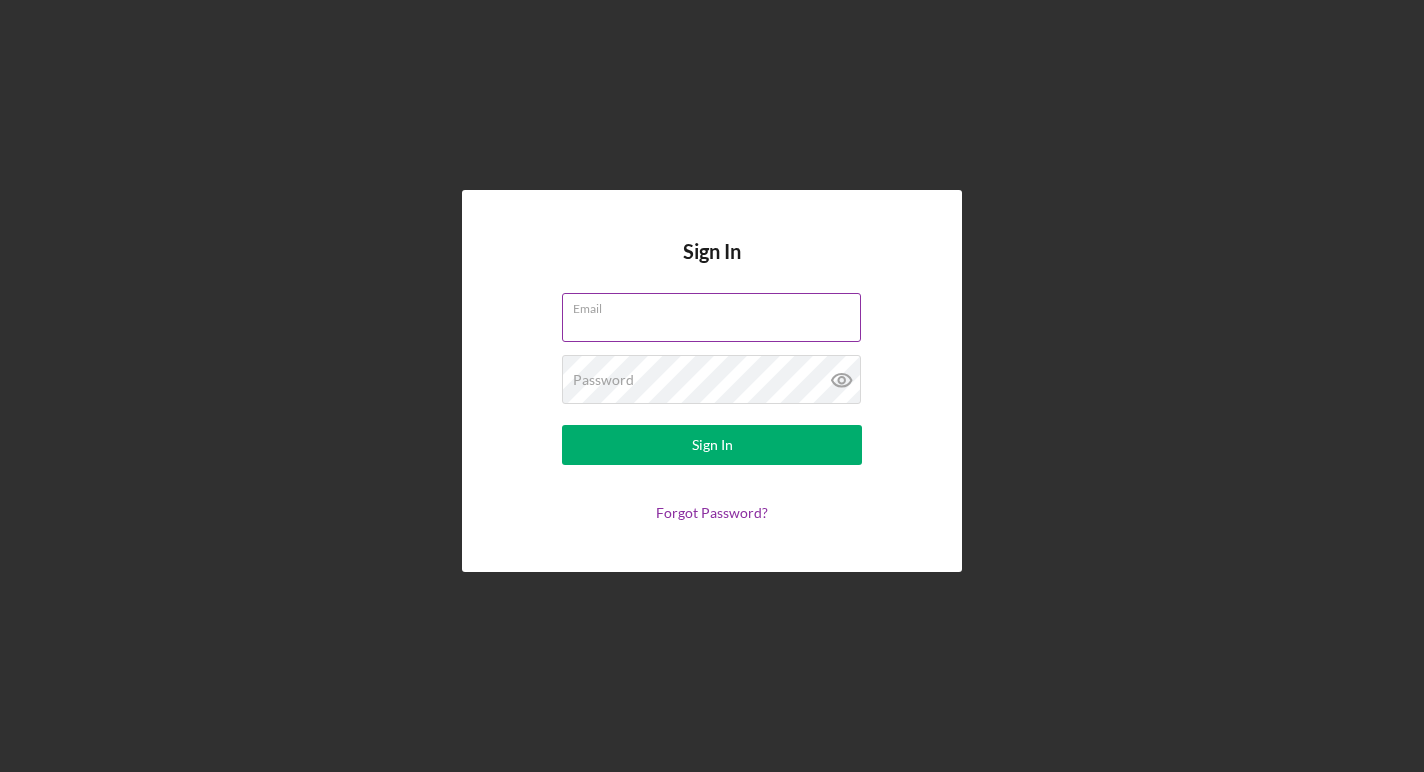 click on "Email" at bounding box center (711, 317) 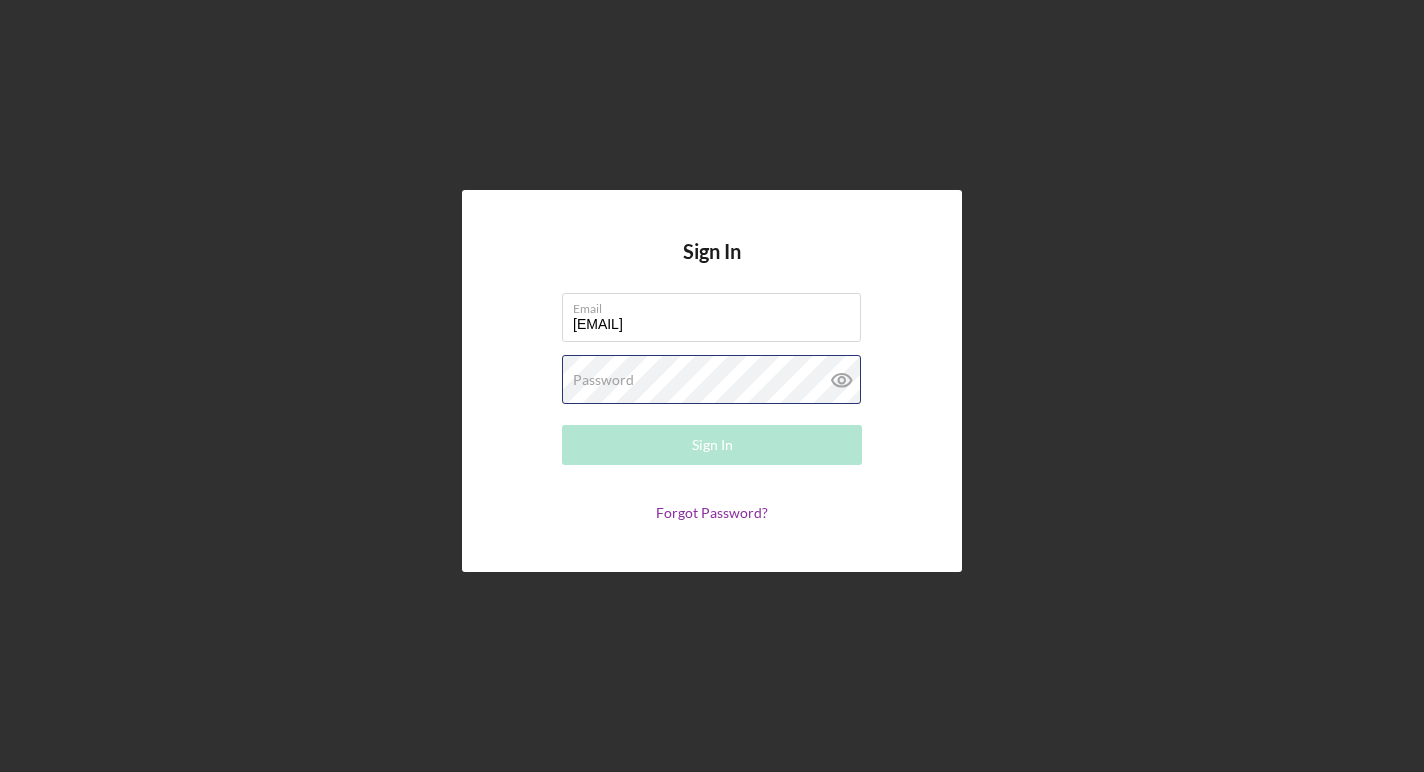 click on "Password Required" at bounding box center [712, 380] 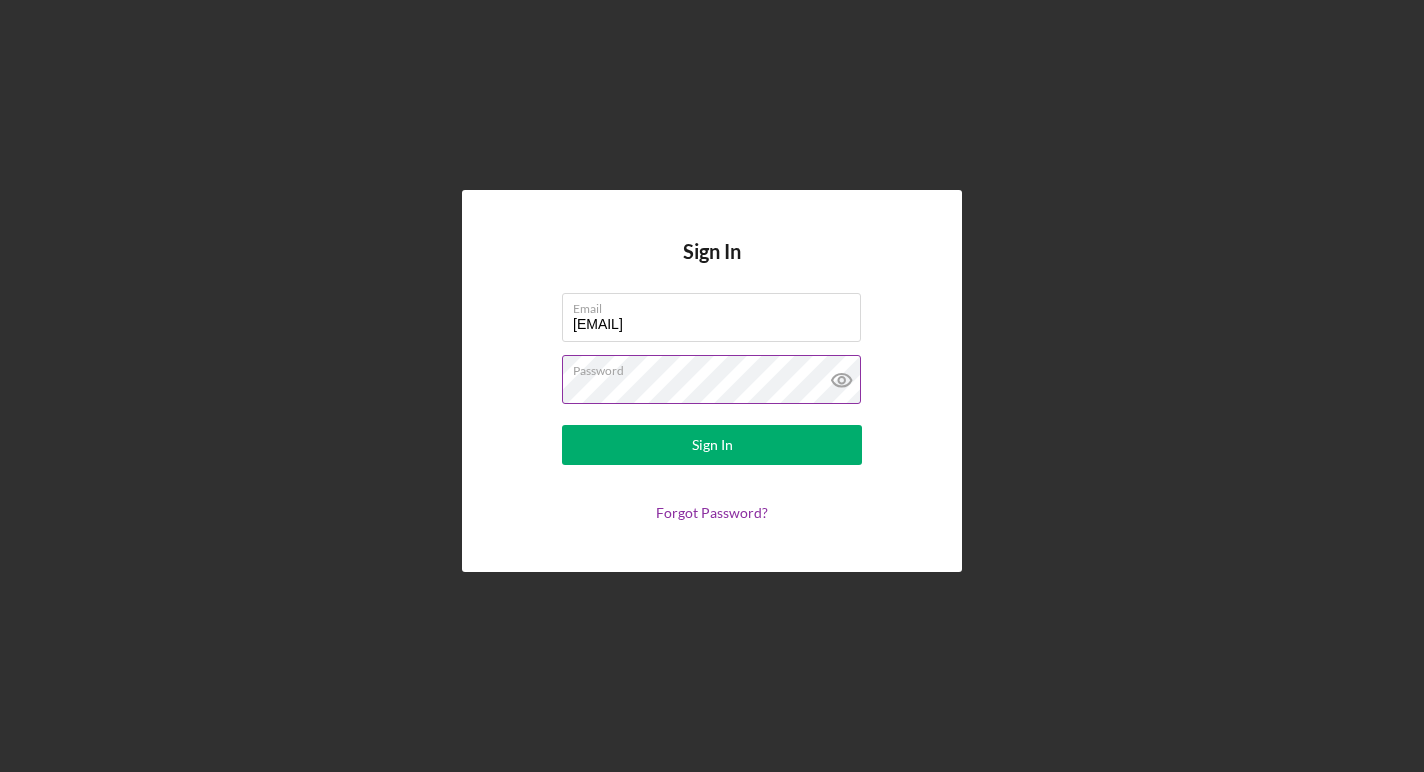 click on "Sign In" at bounding box center [712, 445] 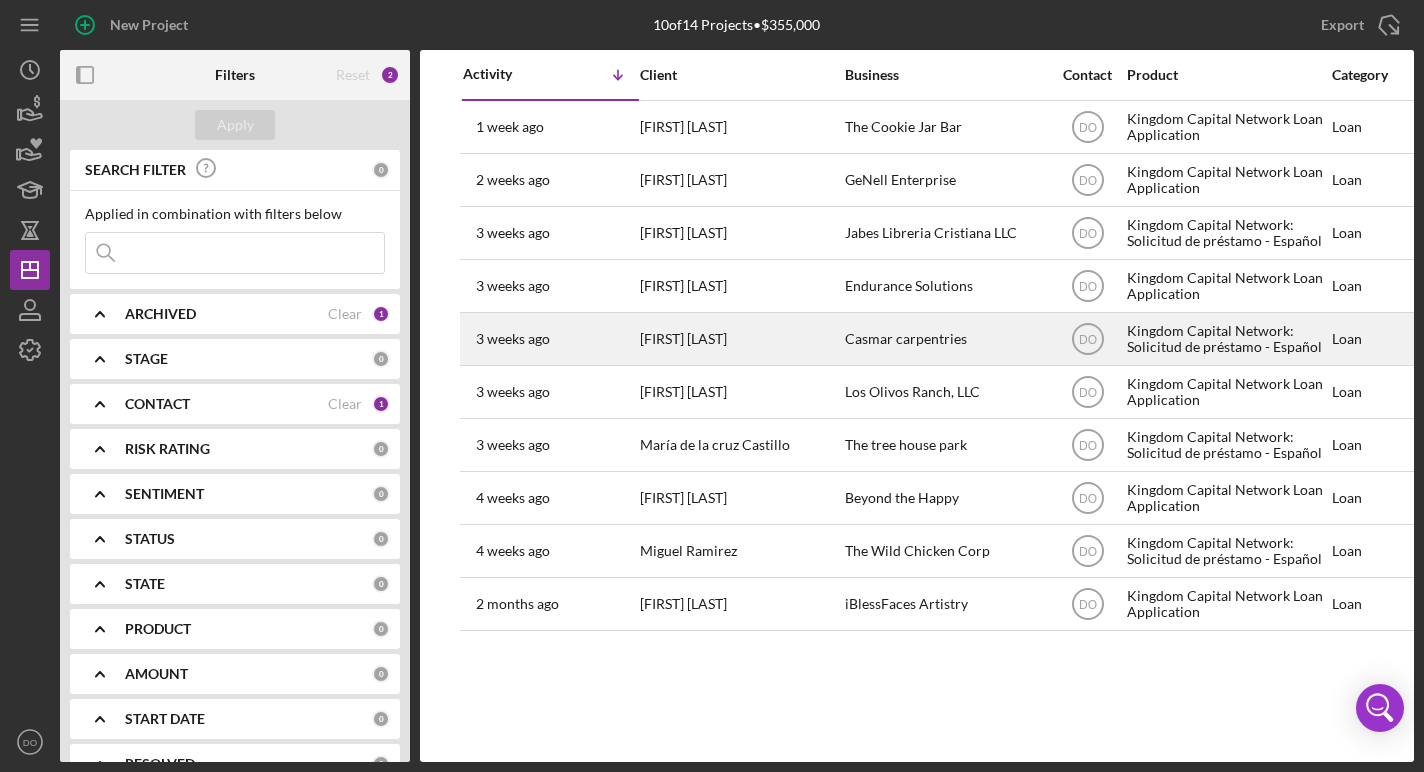 click on "Casmar carpentries" at bounding box center (945, 339) 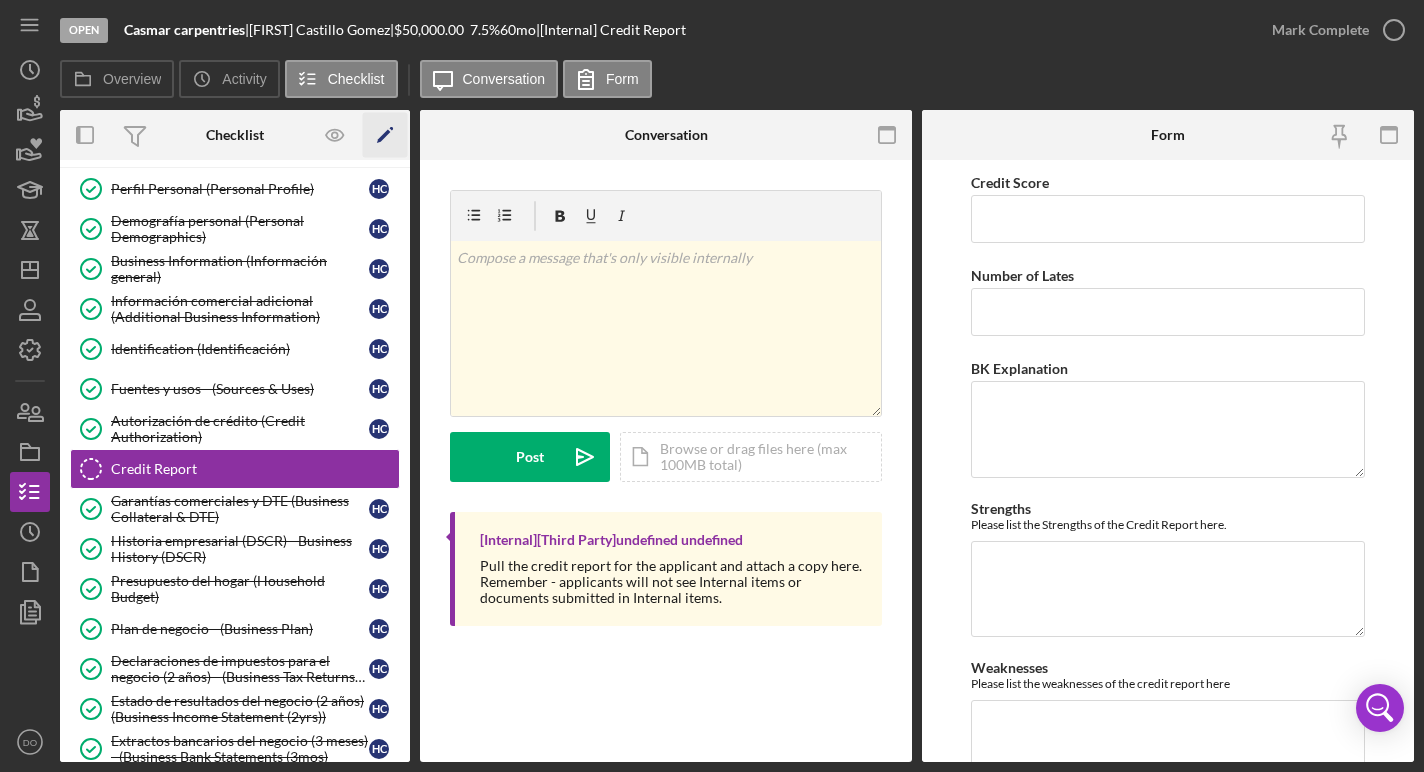 scroll, scrollTop: 50, scrollLeft: 0, axis: vertical 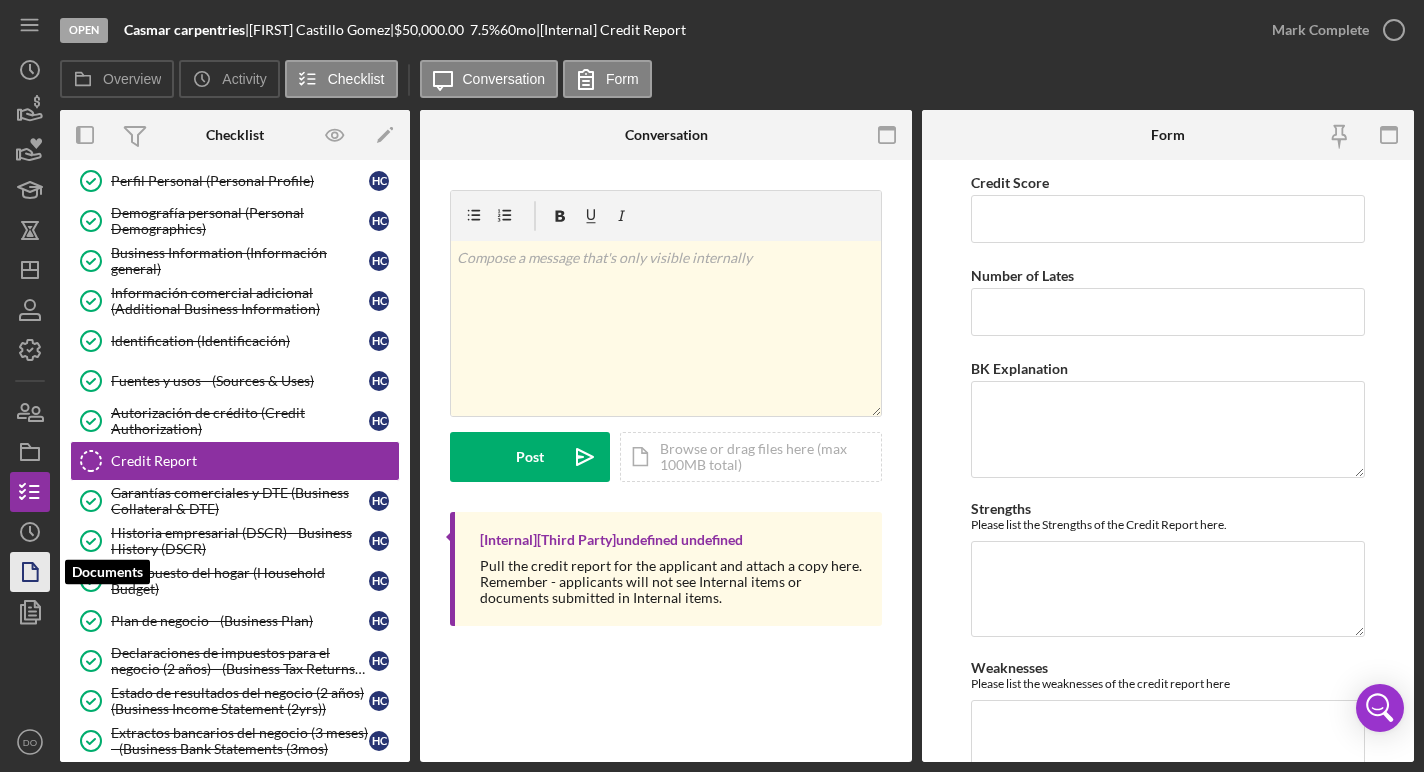 click 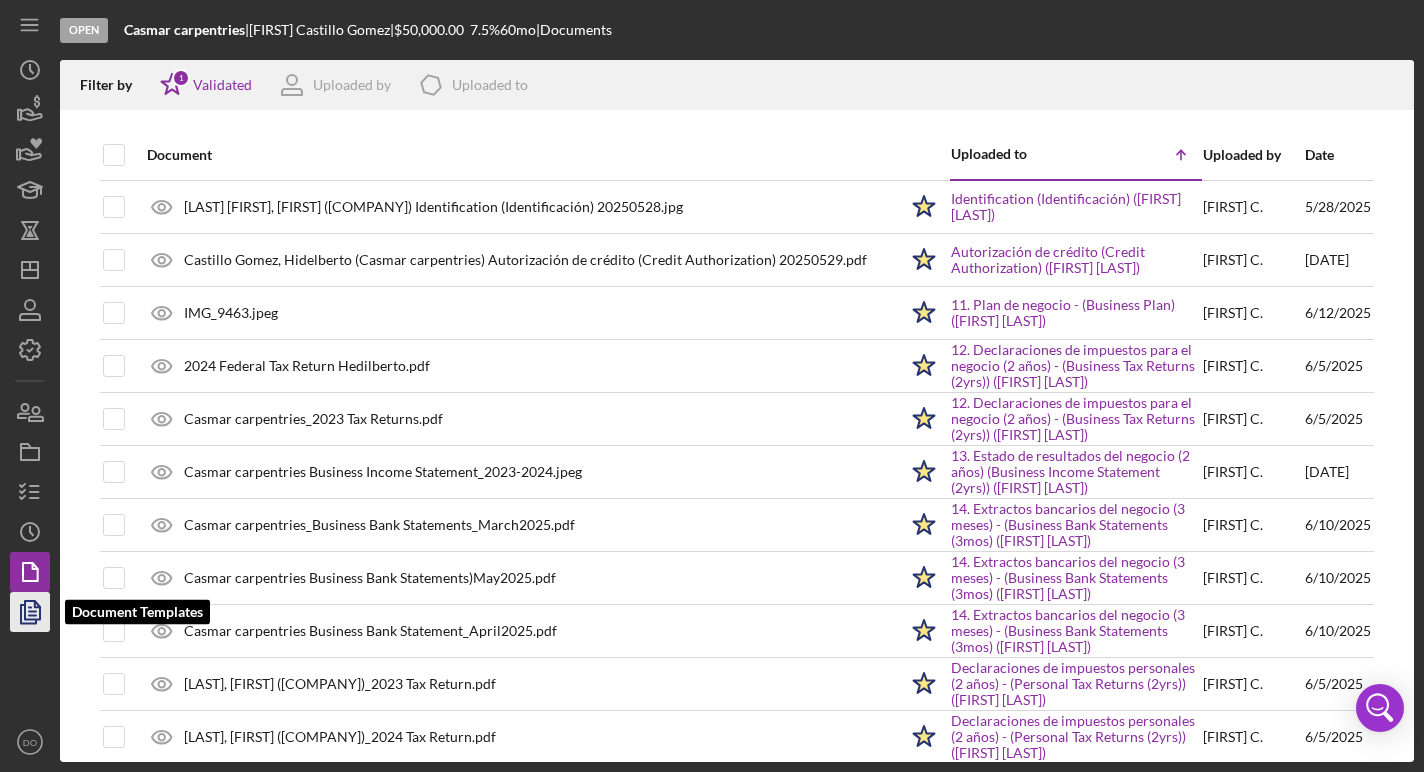 click 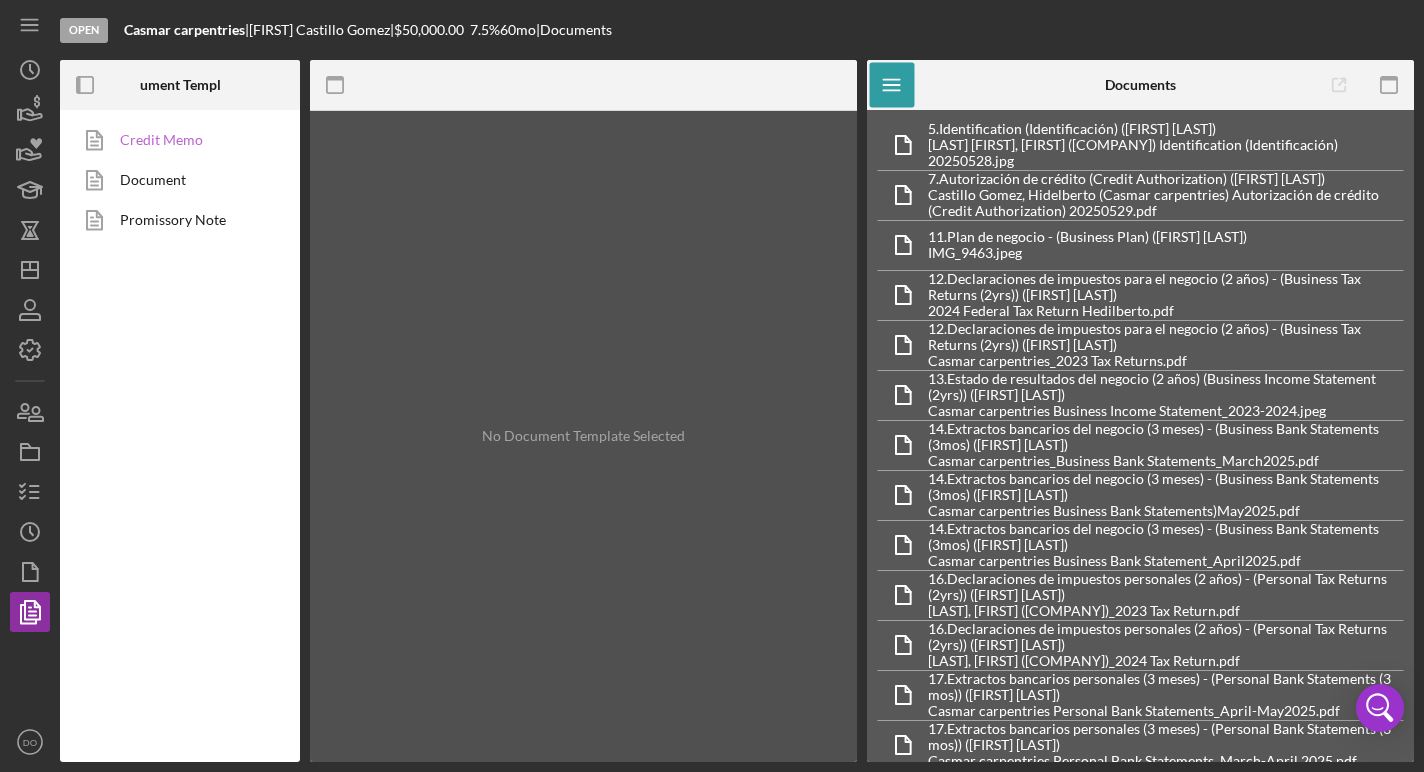 click on "Credit Memo" at bounding box center (175, 140) 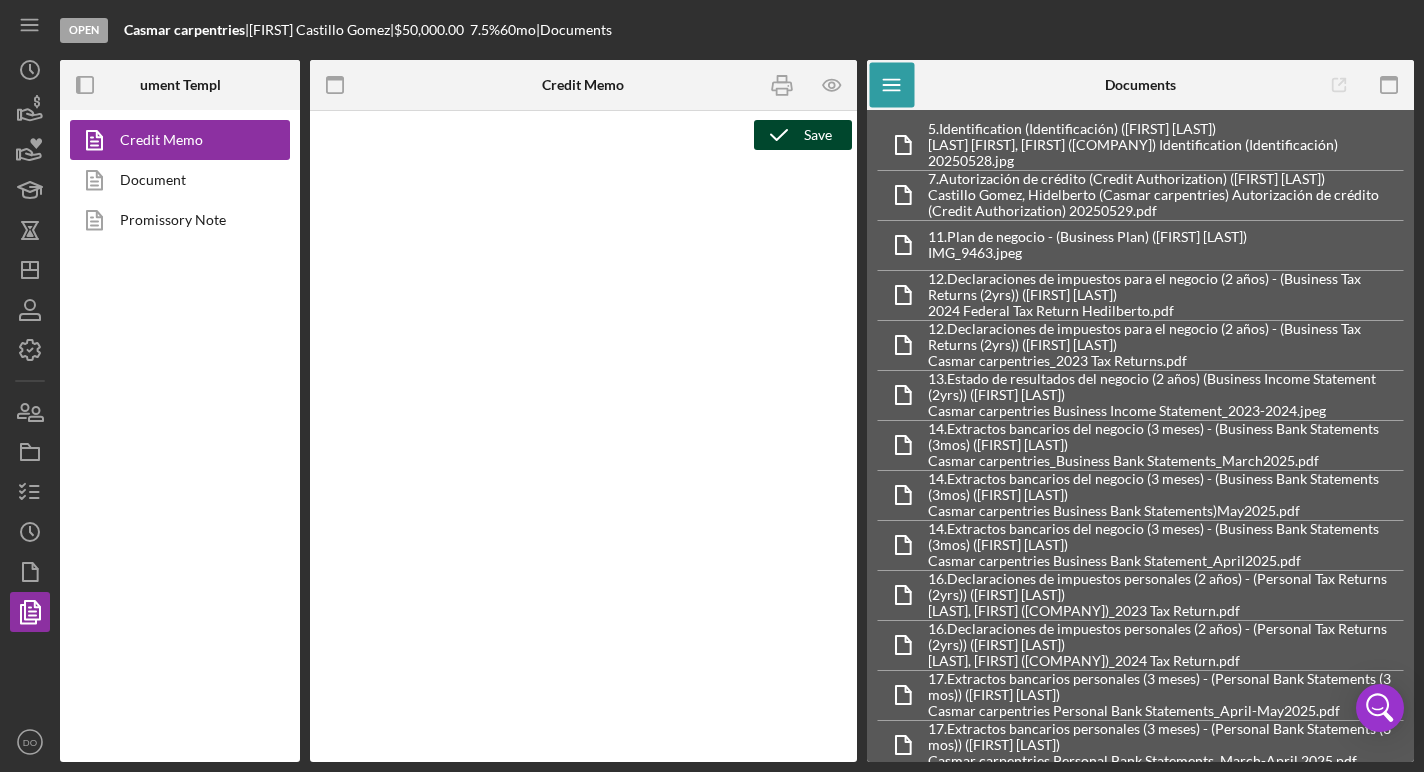 type on "<p><span style="font-size: 12pt;"><br><br><br><br></span></p>
<p><span style="font-size: 12pt;">&nbsp;</span></p>
<div>&nbsp;</div>" 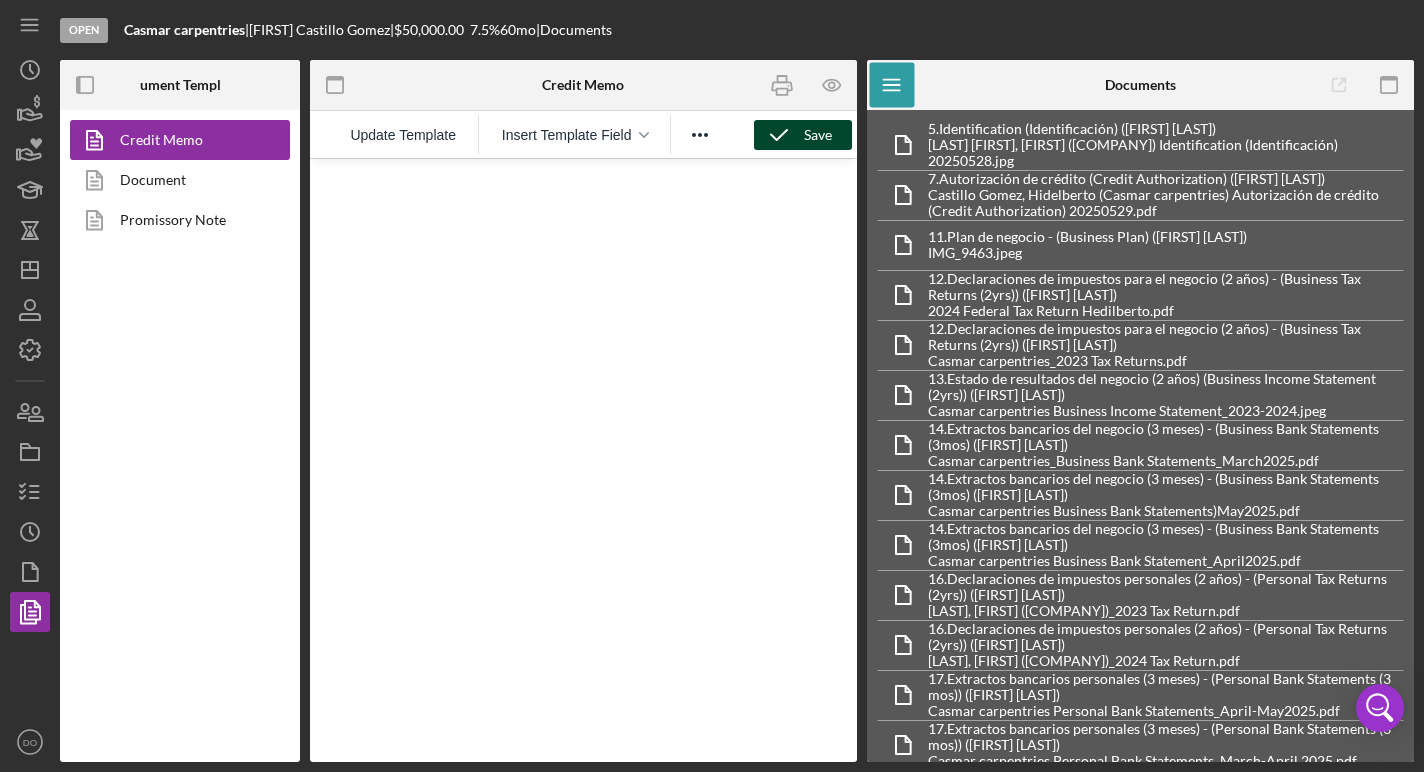 scroll, scrollTop: 0, scrollLeft: 0, axis: both 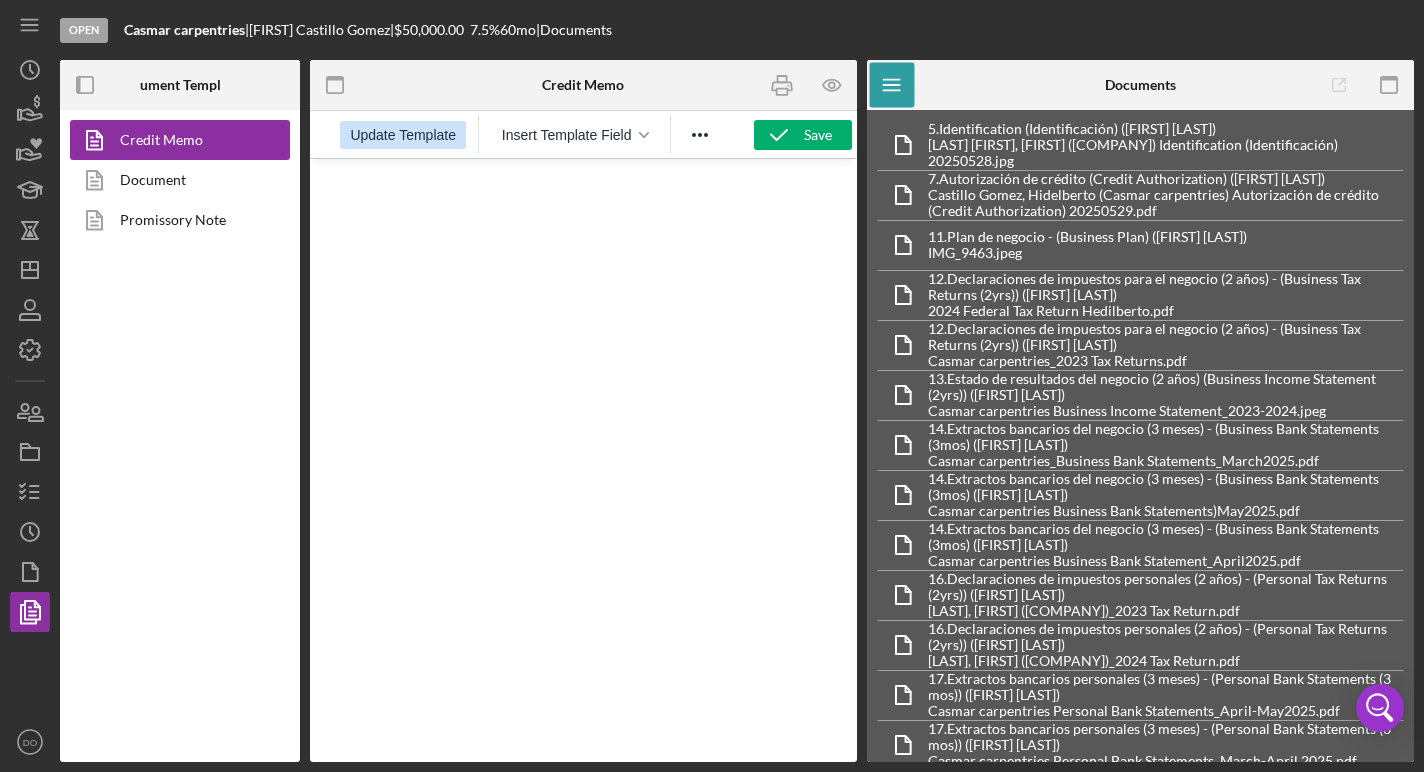 click on "Update Template" at bounding box center [403, 135] 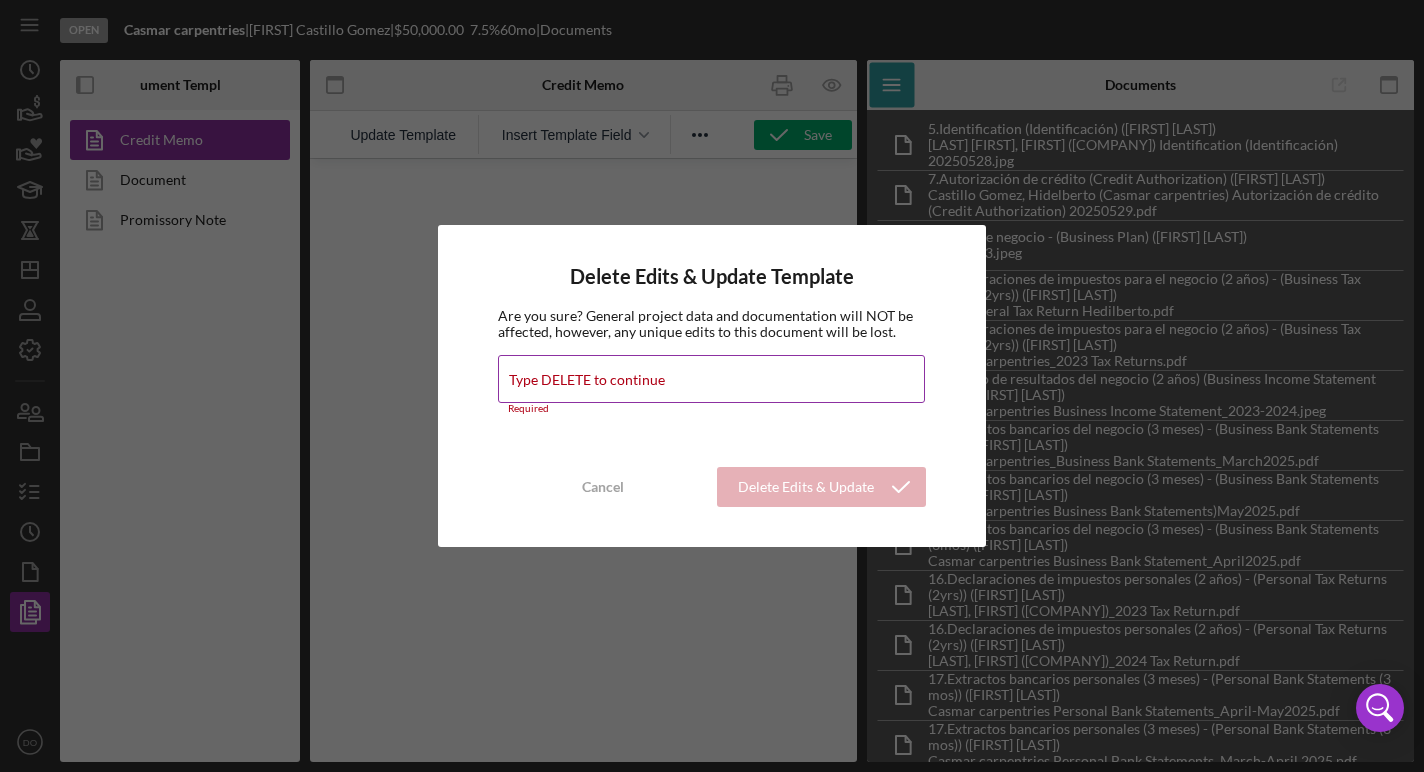 click on "Type DELETE to continue" at bounding box center [711, 379] 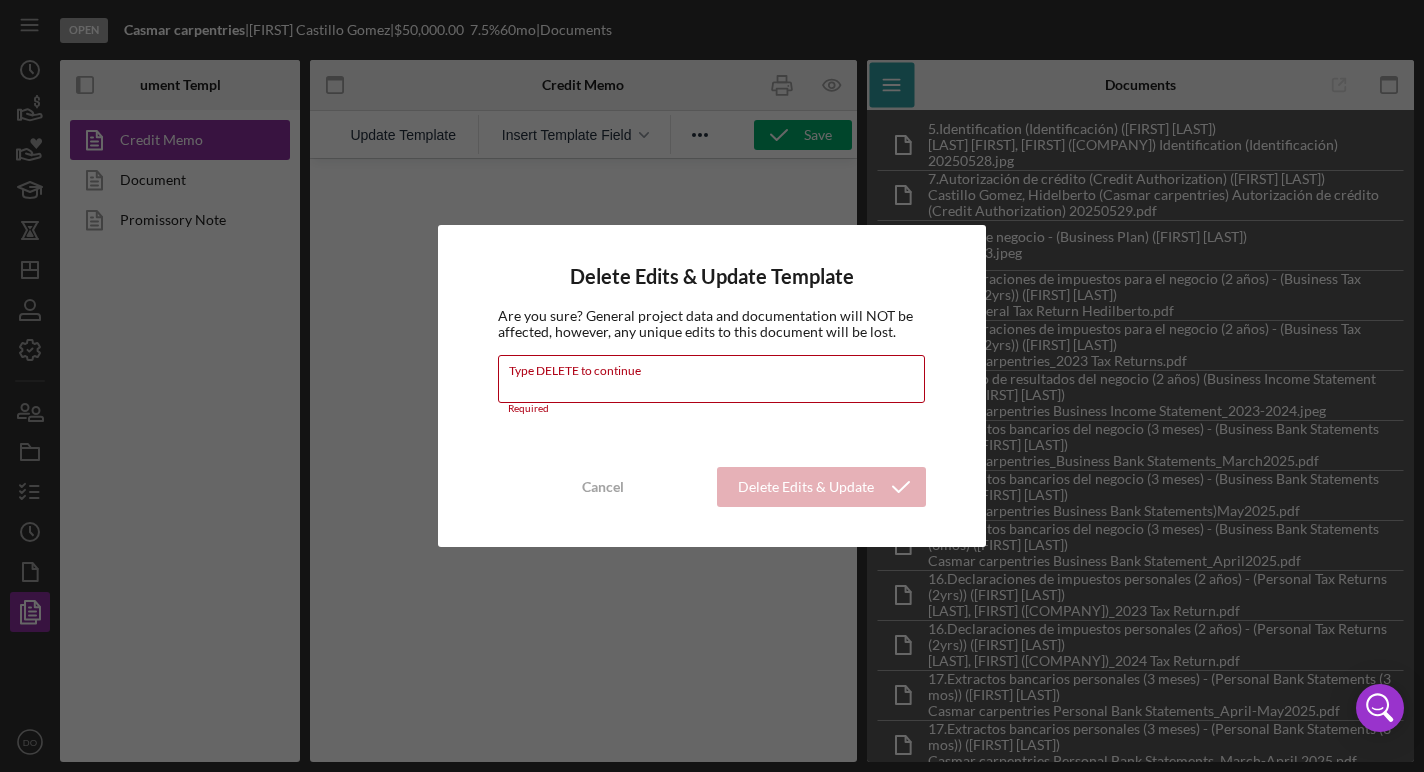 click on "Delete Edits & Update Template Are you sure? General project data and documentation will NOT be affected, however, any unique edits to this document will be lost. Type DELETE to continue Required Cancel Delete Edits & Update Template" at bounding box center (712, 386) 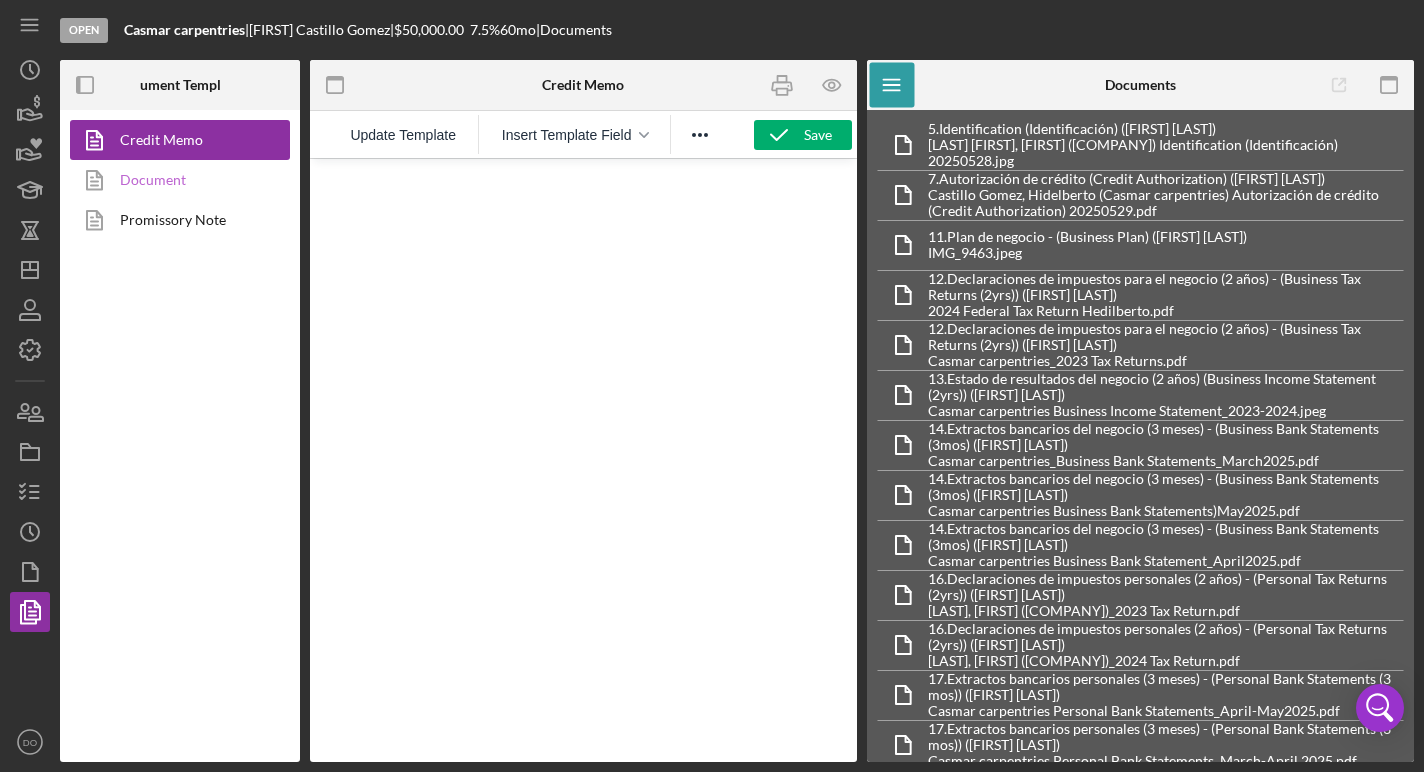 click on "Document" at bounding box center [175, 180] 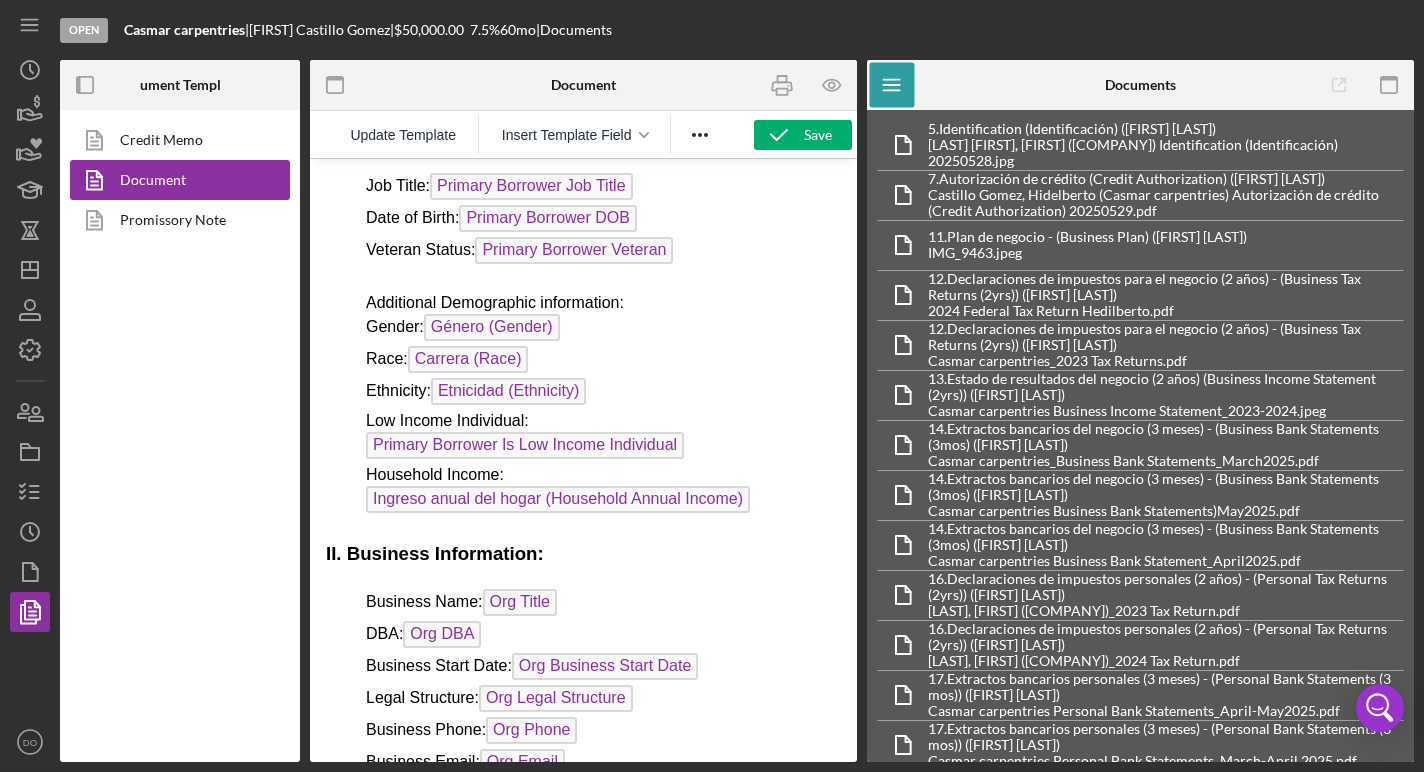 scroll, scrollTop: 0, scrollLeft: 0, axis: both 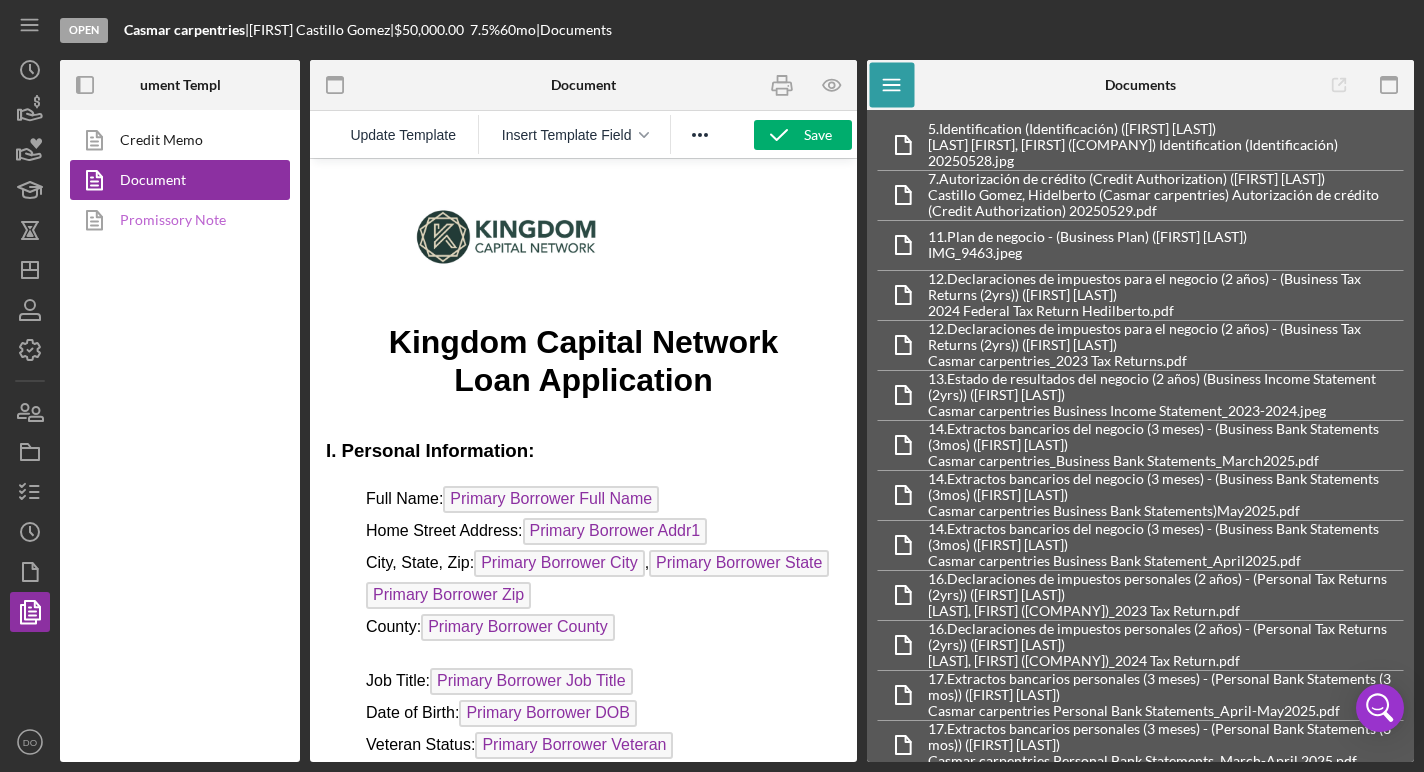 click on "Promissory Note" at bounding box center [175, 220] 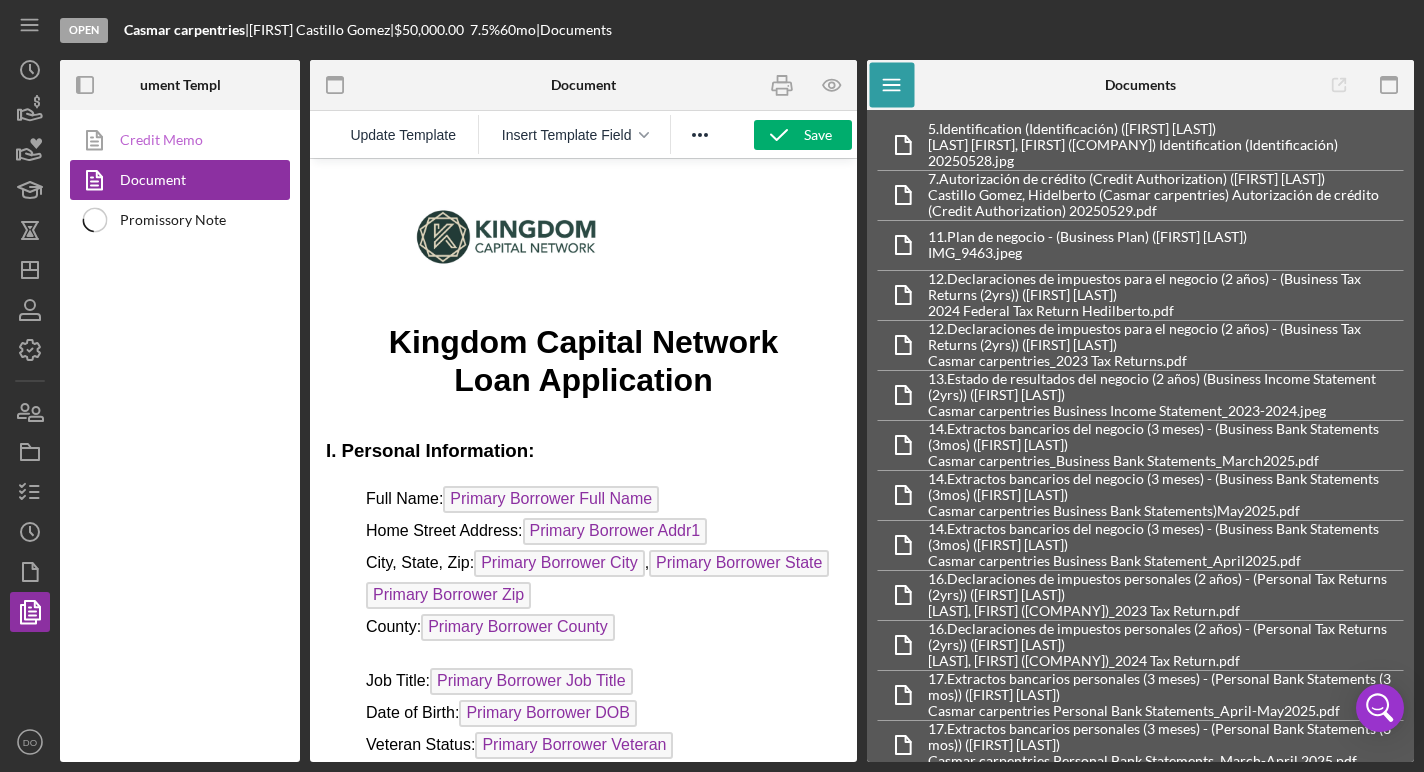 click on "Open [COMPANY] | [FIRST] [LAST] | $50,000.00 7.5 % 60 mo | Documents Document Templates Credit Memo Document Promissory Note Document Save Update Template Insert Template Field Icon/Menu Documents 5. Identification (Identificación) ([FIRST] [LAST]) [LAST], [FIRST] ([COMPANY]) Identification (Identificación) 20250528.jpg 7. Autorización de crédito (Credit Authorization) ([FIRST] [LAST]) [LAST], [FIRST] ([COMPANY]) Autorización de crédito (Credit Authorization) 20250529.pdf 11. Plan de negocio - (Business Plan) ([FIRST] [LAST]) IMG_9463.jpeg 12. Declaraciones de impuestos para el negocio (2 años) - (Business Tax Returns (2yrs)) ([FIRST] [LAST]) 2024 Federal Tax Return Hedilberto.pdf 12. Declaraciones de impuestos para el negocio (2 años) - (Business Tax Returns (2yrs)) ([FIRST] [LAST]) 13. 14. 14. 14. 16. 16. 17. DO" at bounding box center [712, 386] 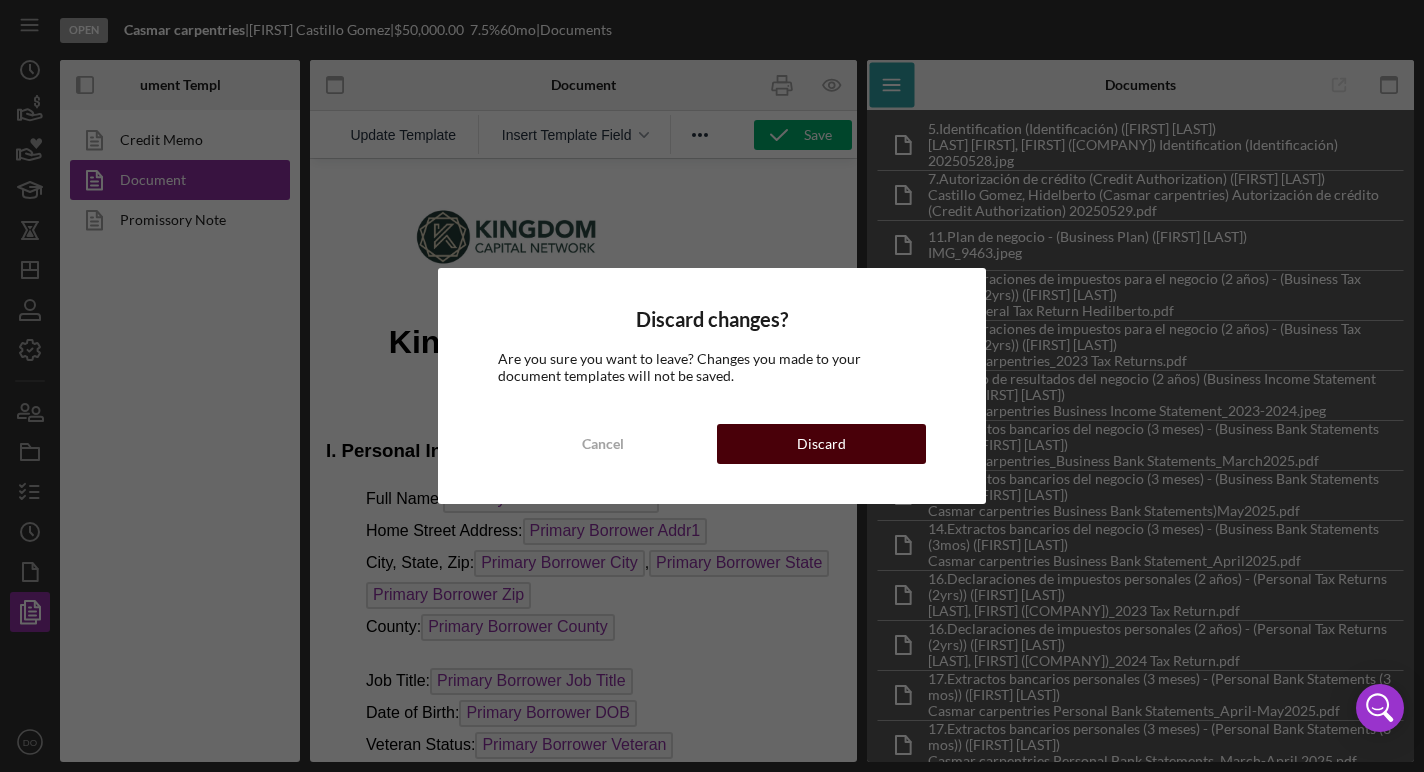 click on "Discard" at bounding box center [821, 444] 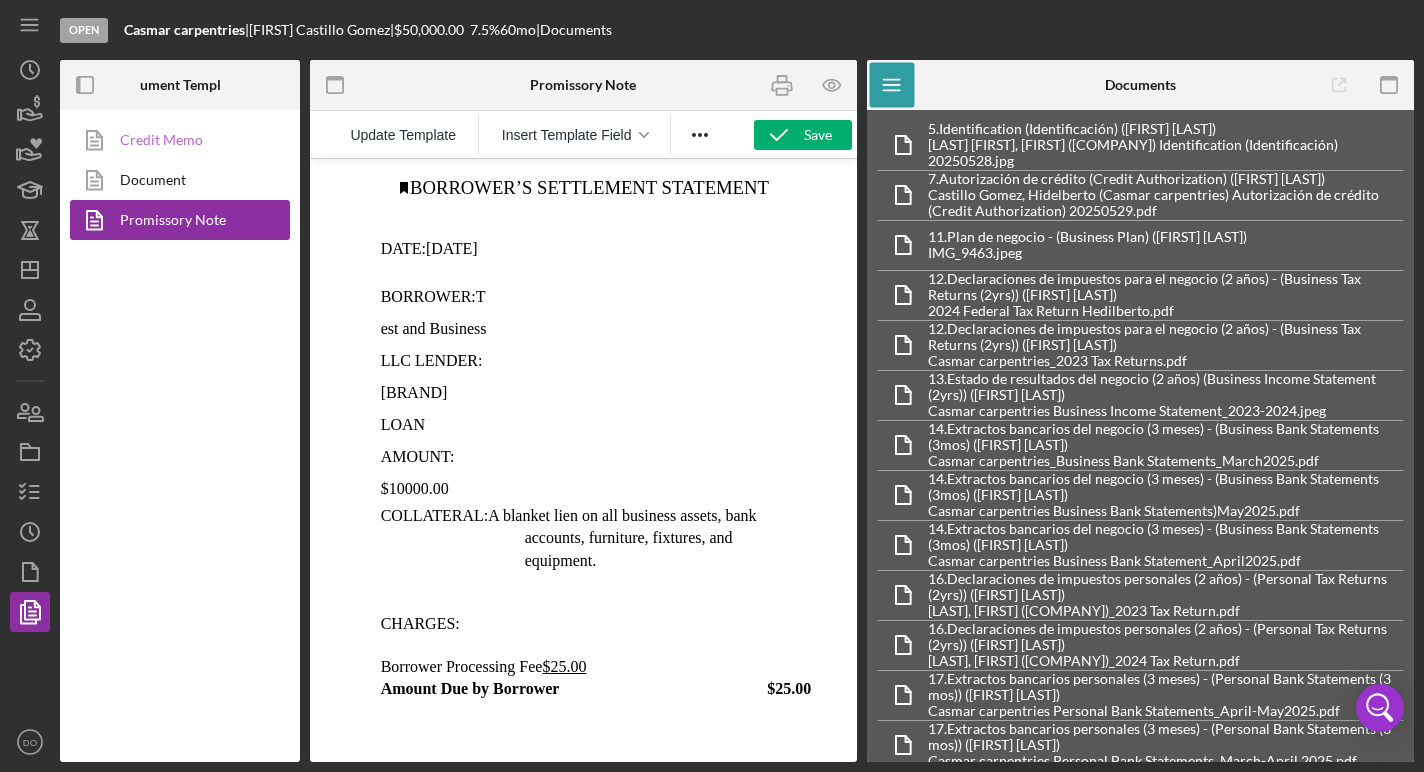 scroll, scrollTop: 0, scrollLeft: 0, axis: both 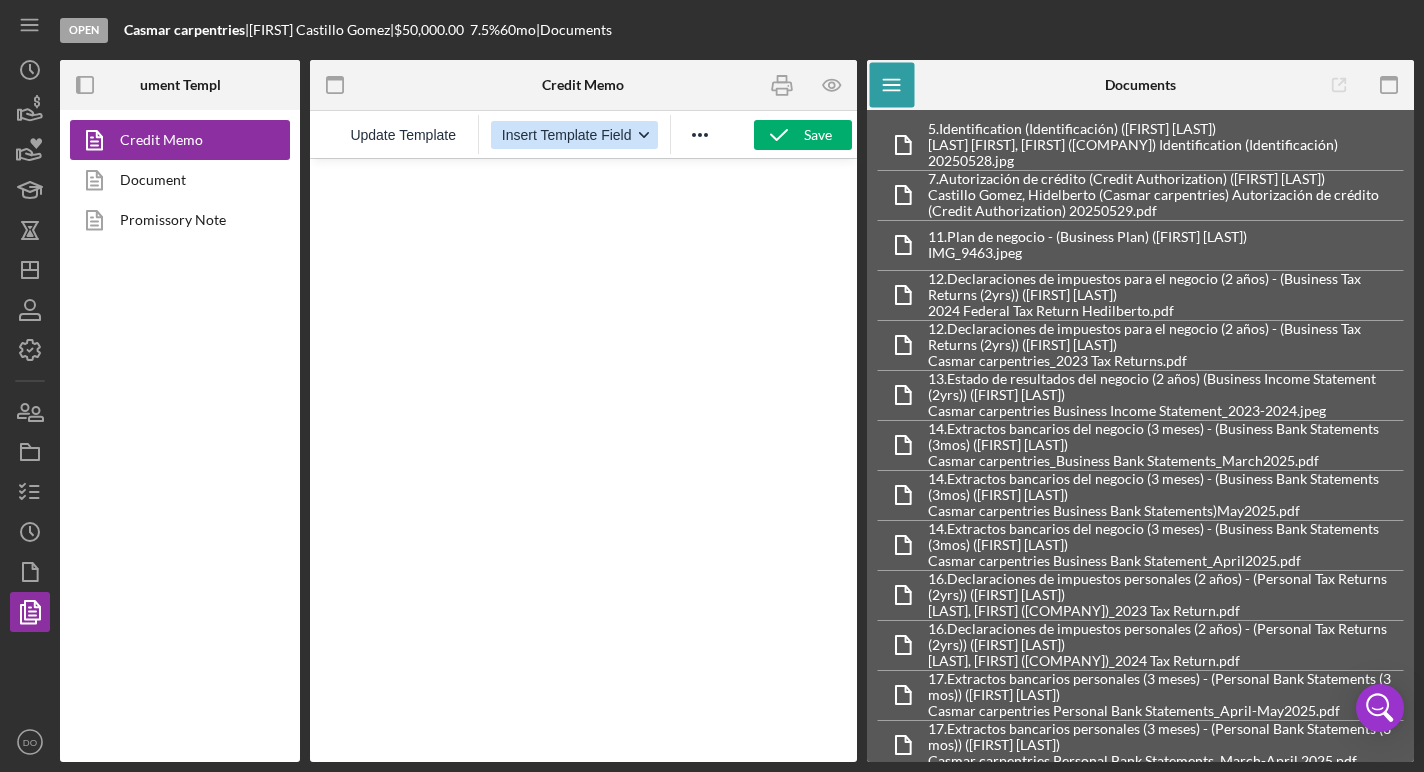 click on "Insert Template Field" at bounding box center [574, 135] 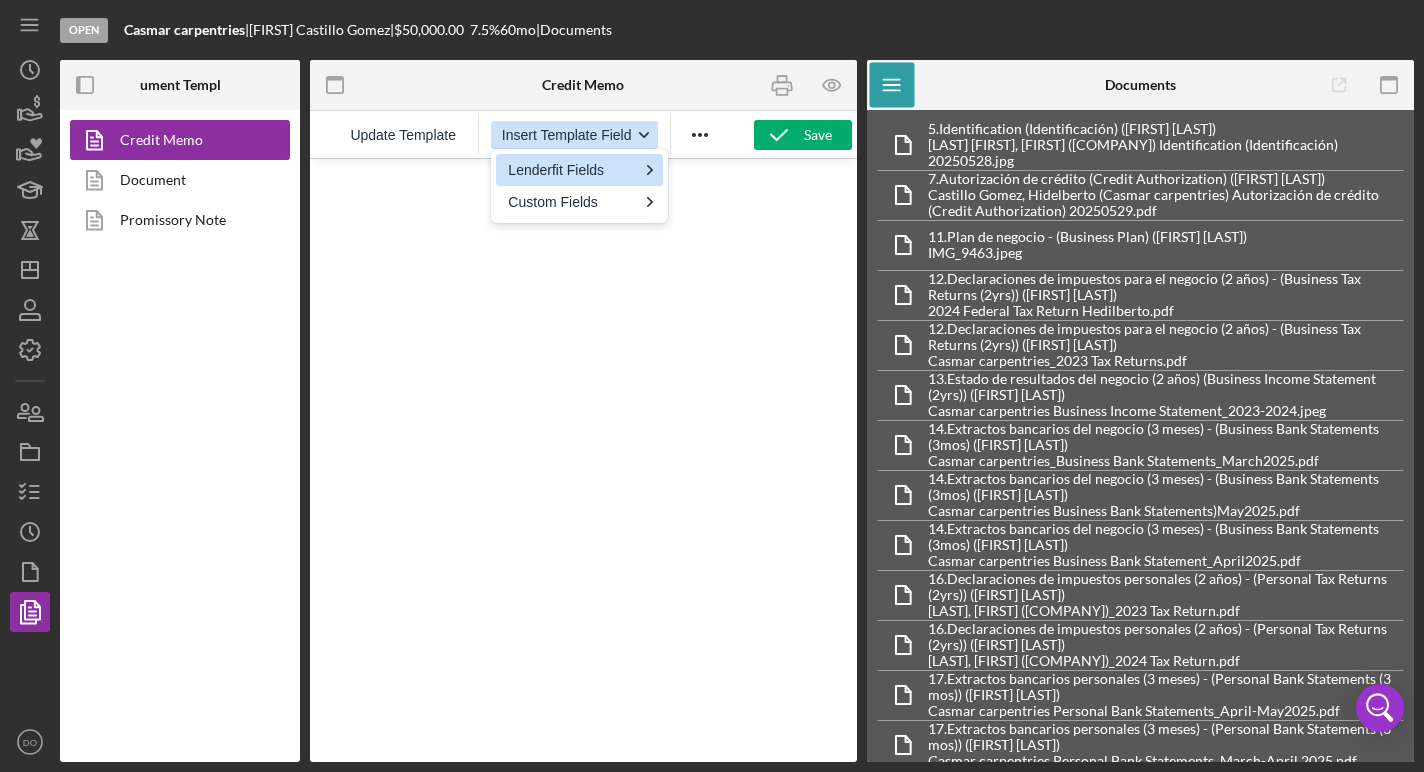 click on "Insert Template Field" at bounding box center (574, 135) 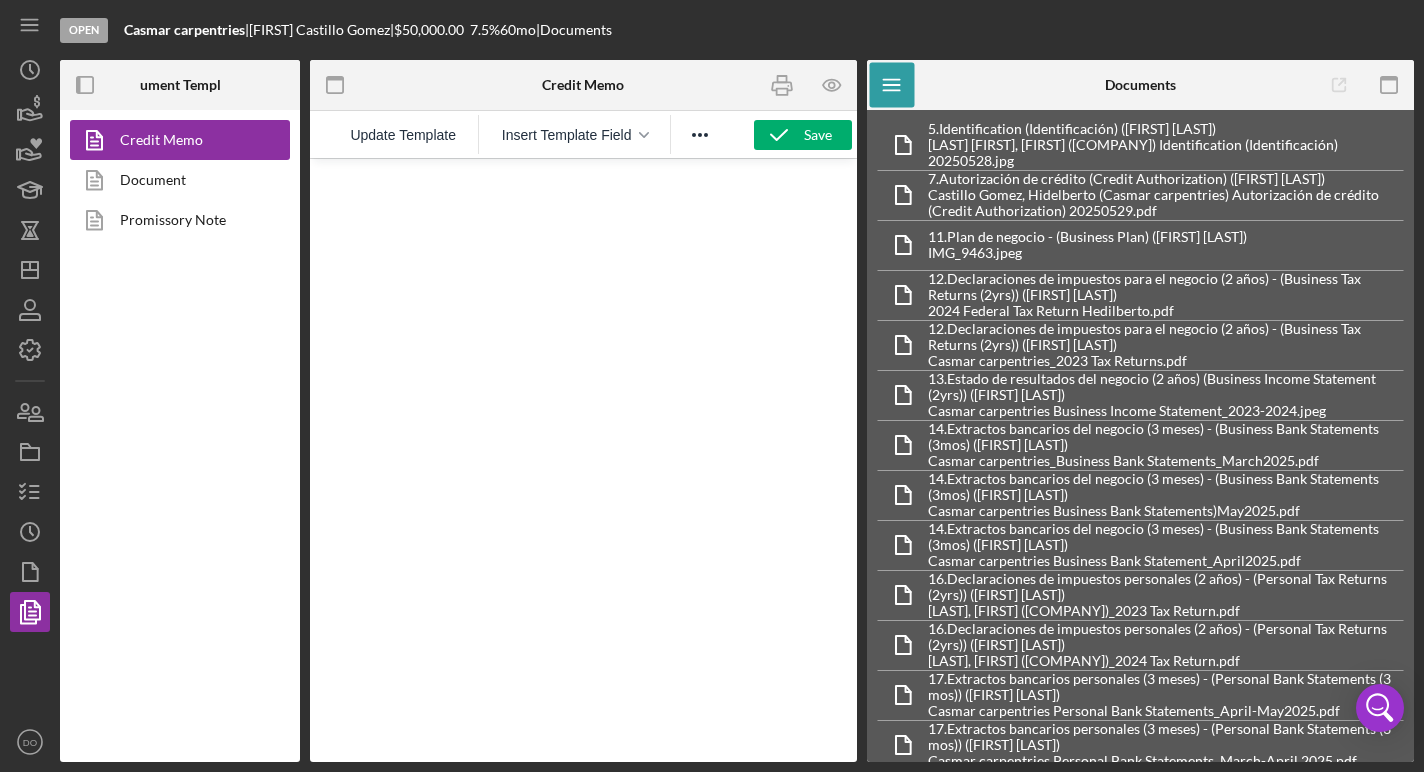 click at bounding box center [700, 134] 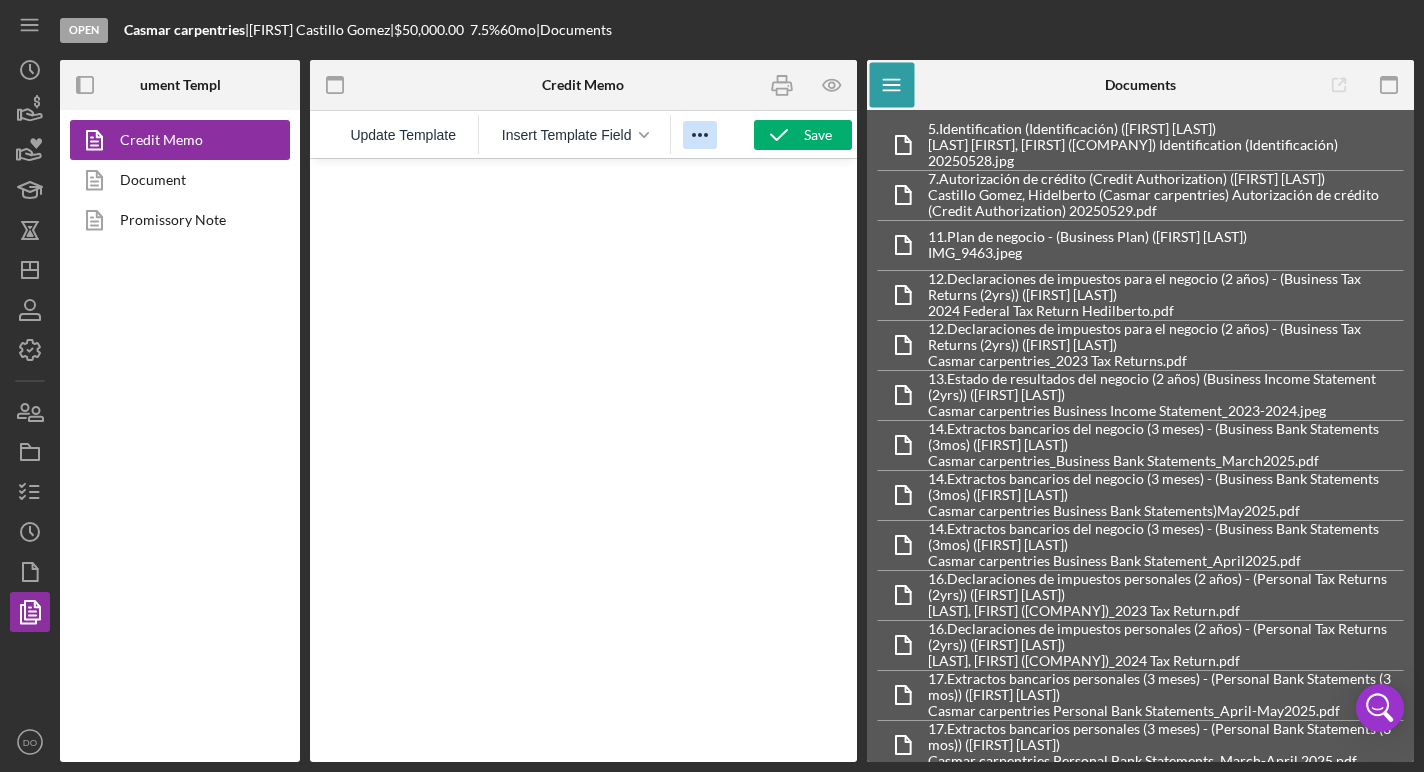 click 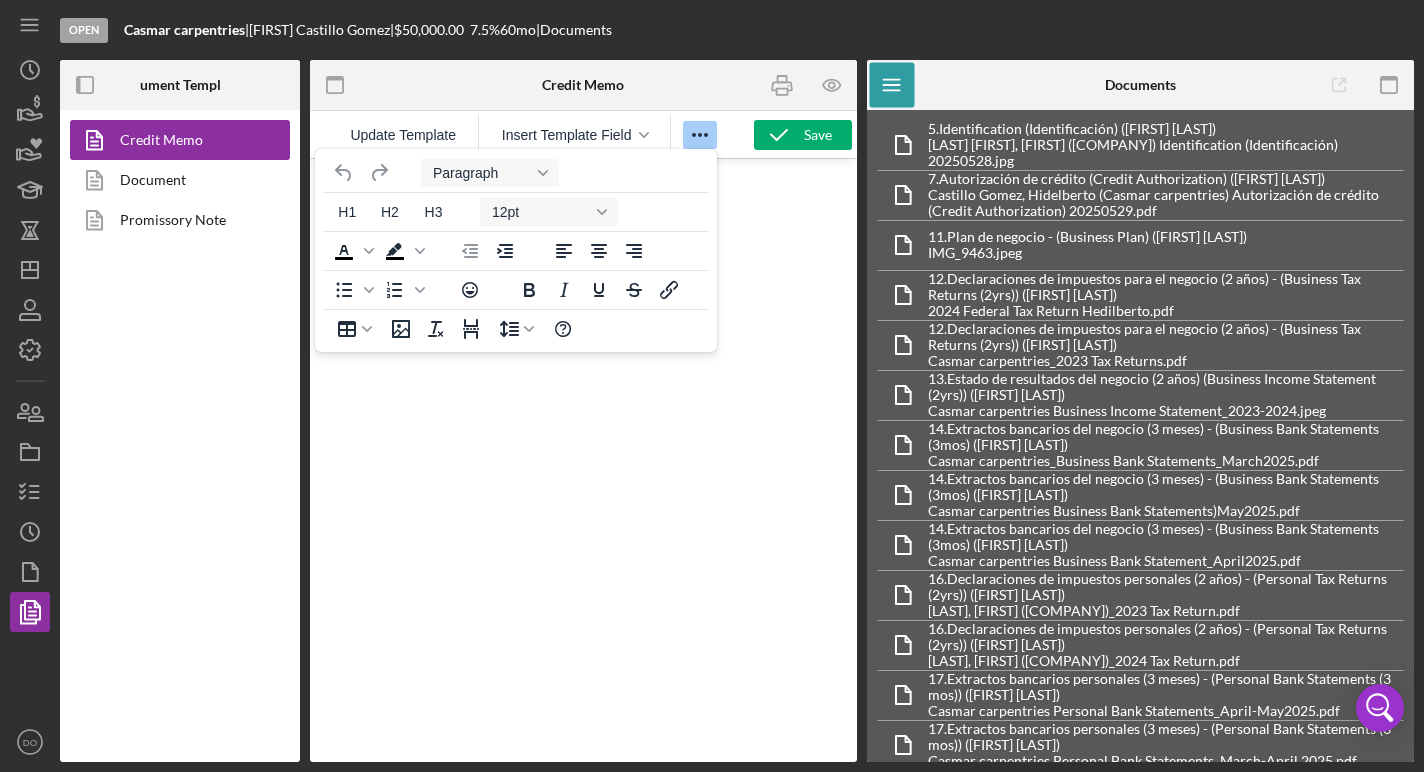 click 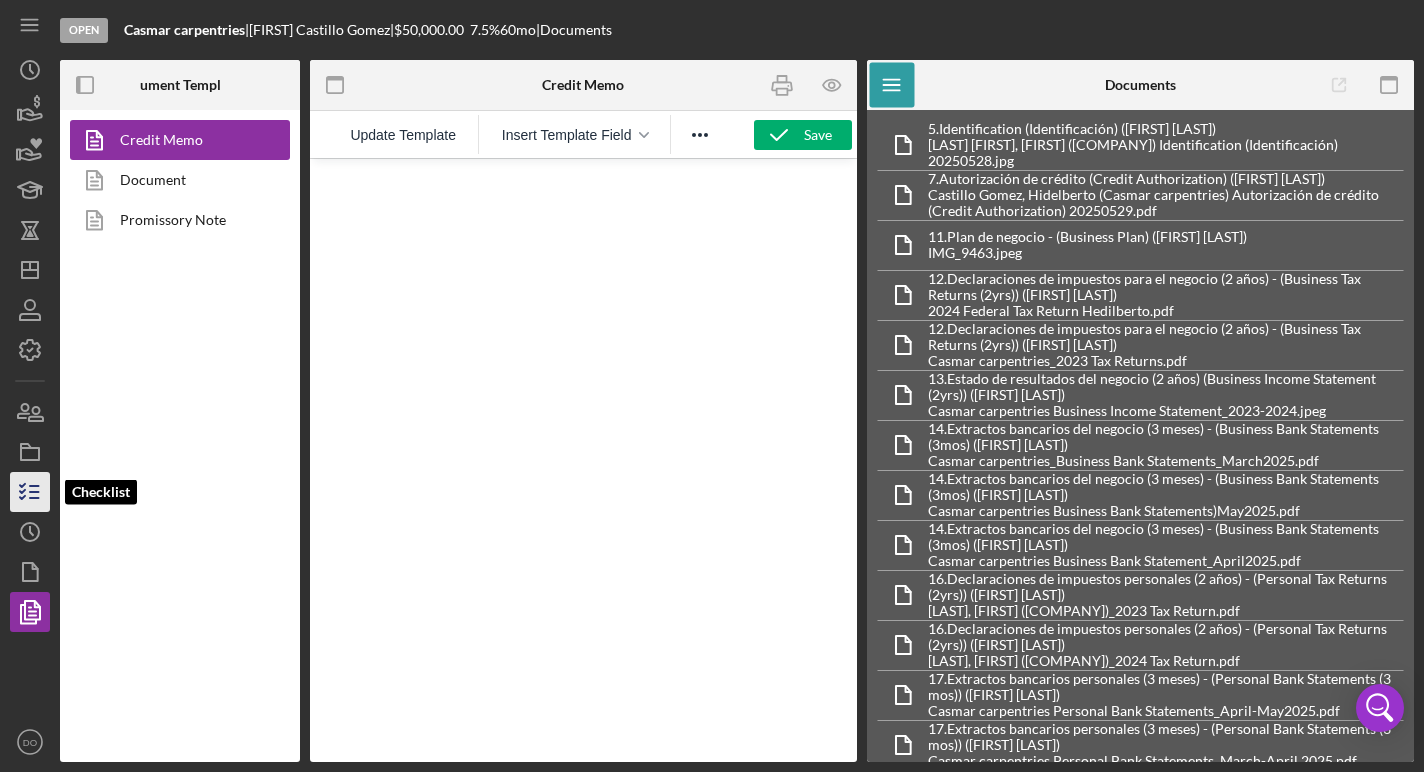 click 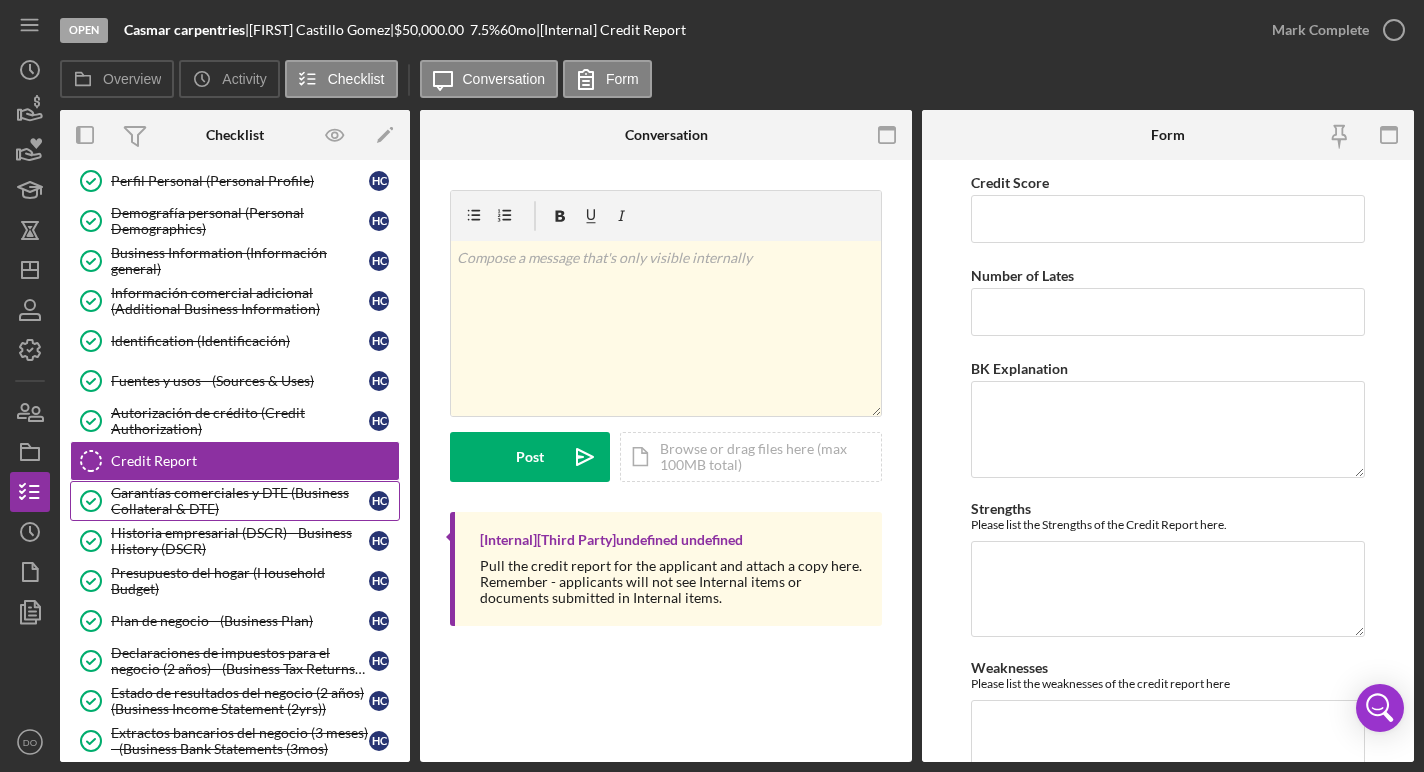 scroll, scrollTop: 449, scrollLeft: 0, axis: vertical 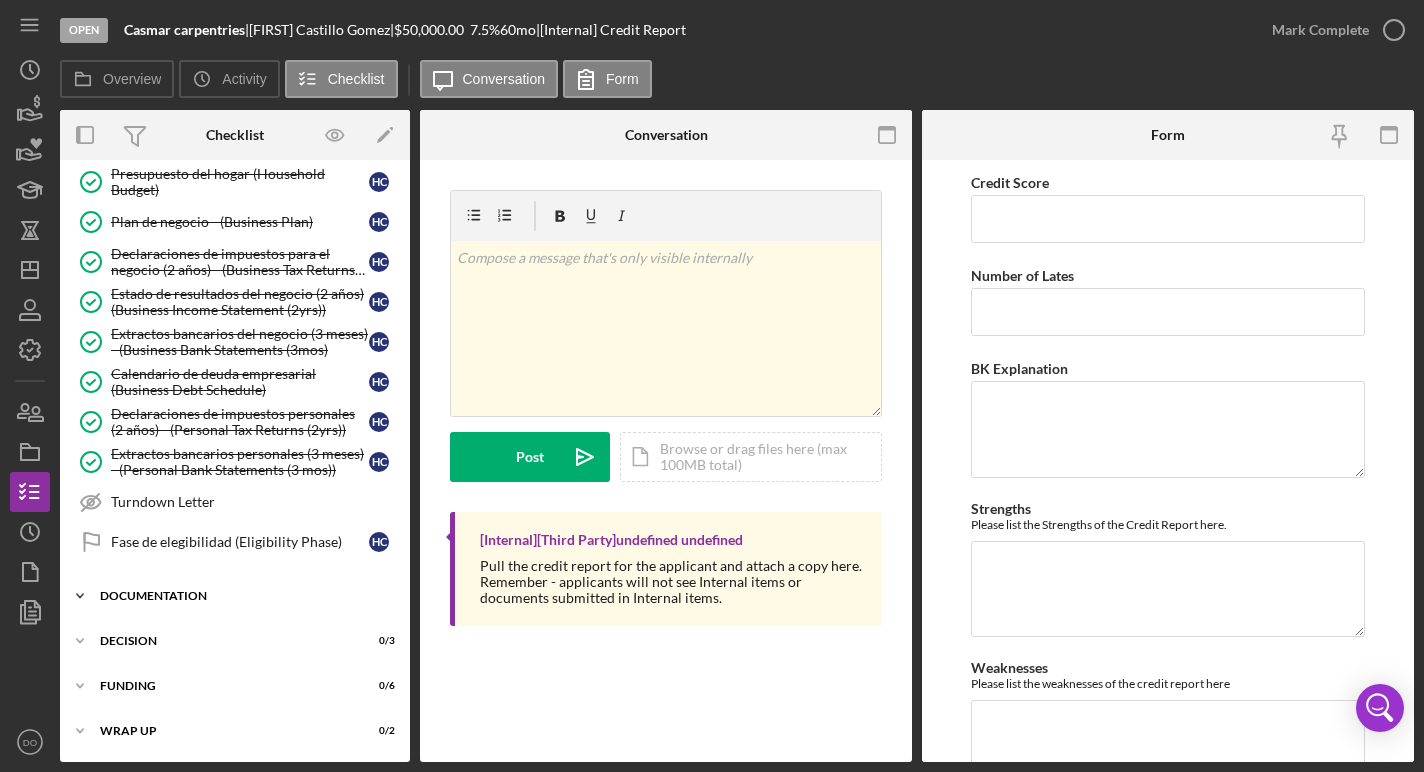 click on "Icon/Expander DOCUMENTATION 0 / 9" at bounding box center [235, 596] 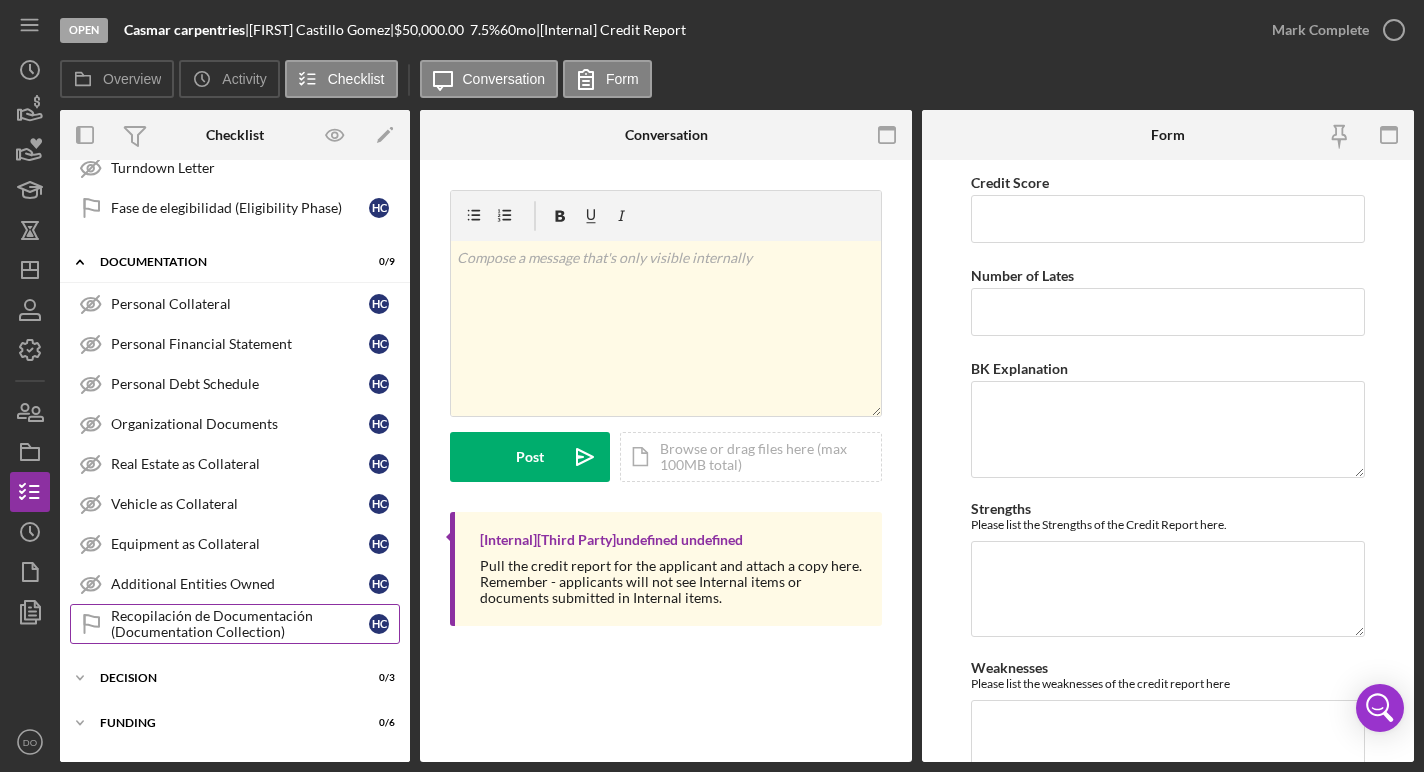 scroll, scrollTop: 820, scrollLeft: 0, axis: vertical 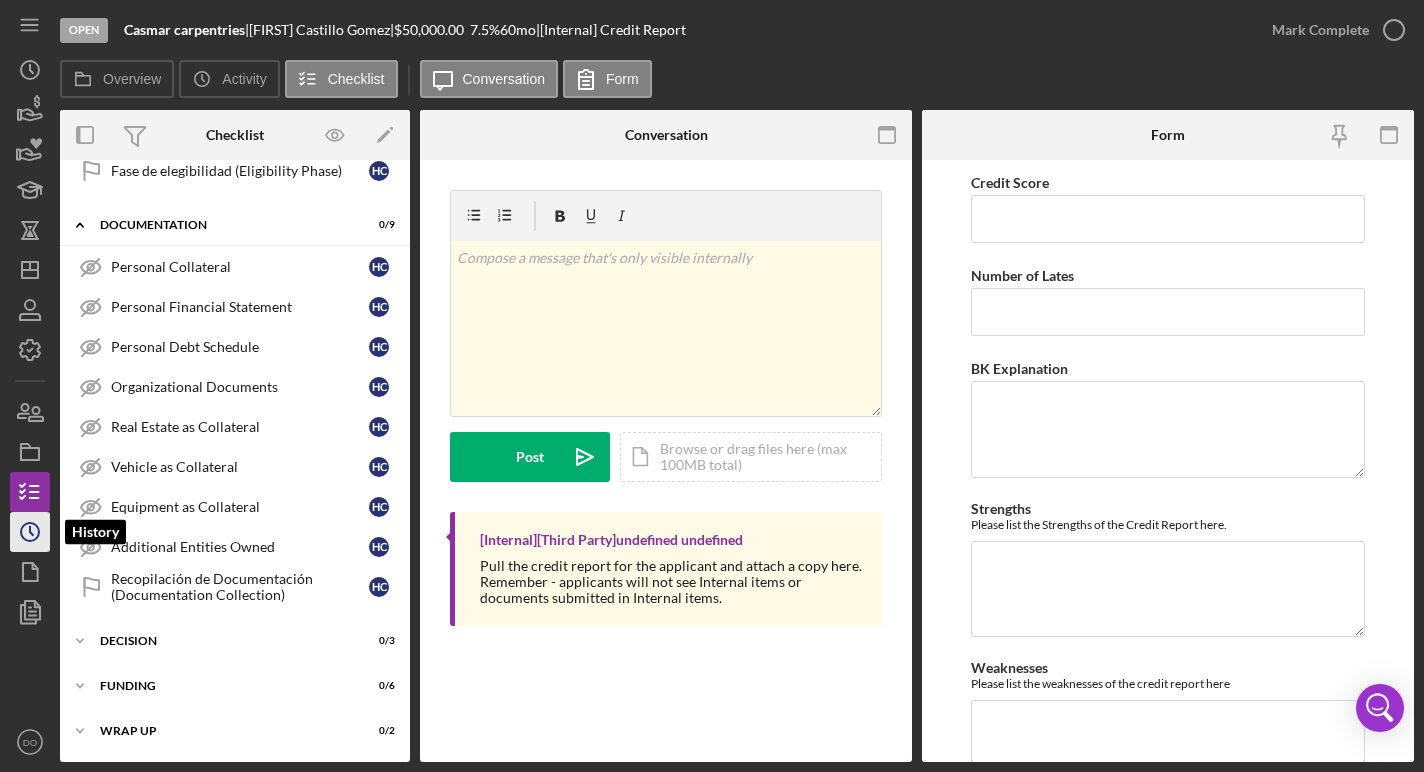 click on "Icon/History" 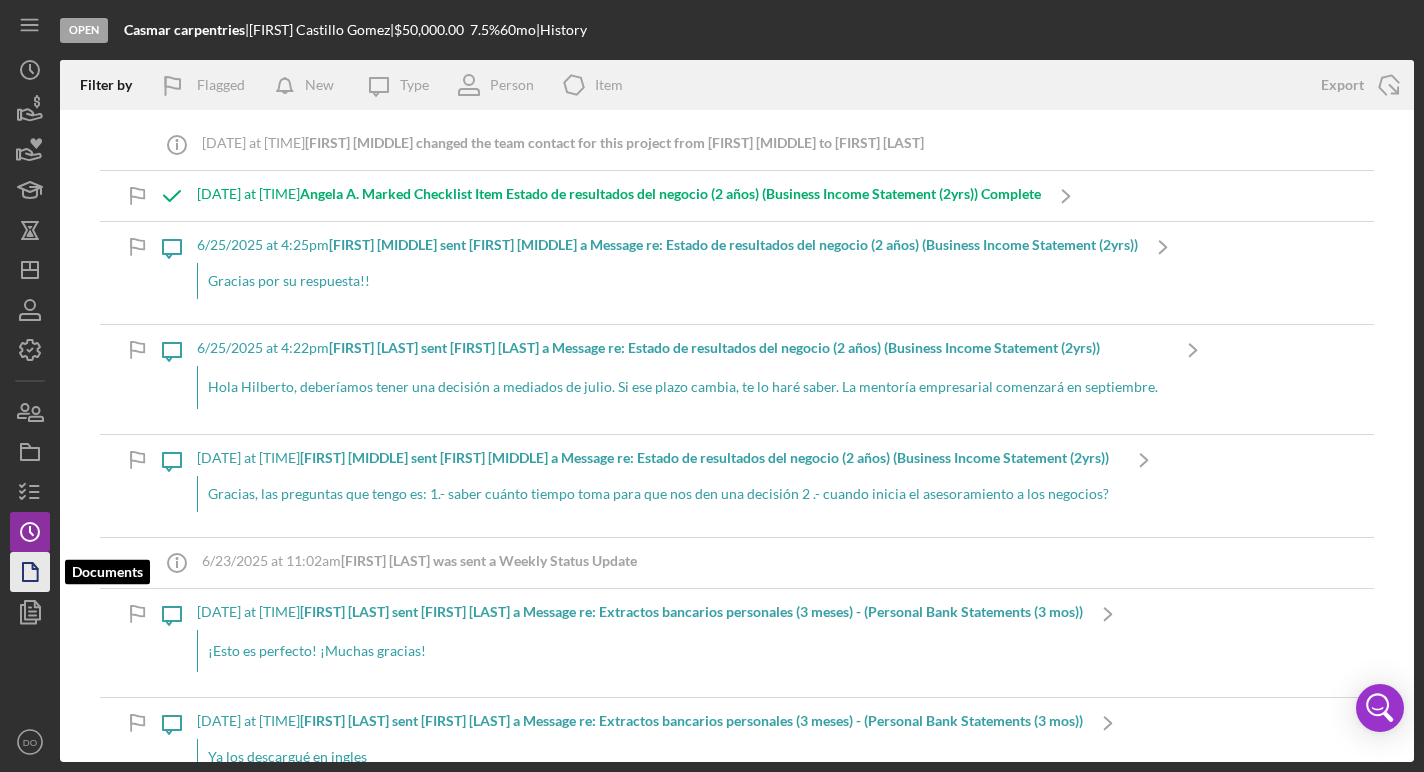 click 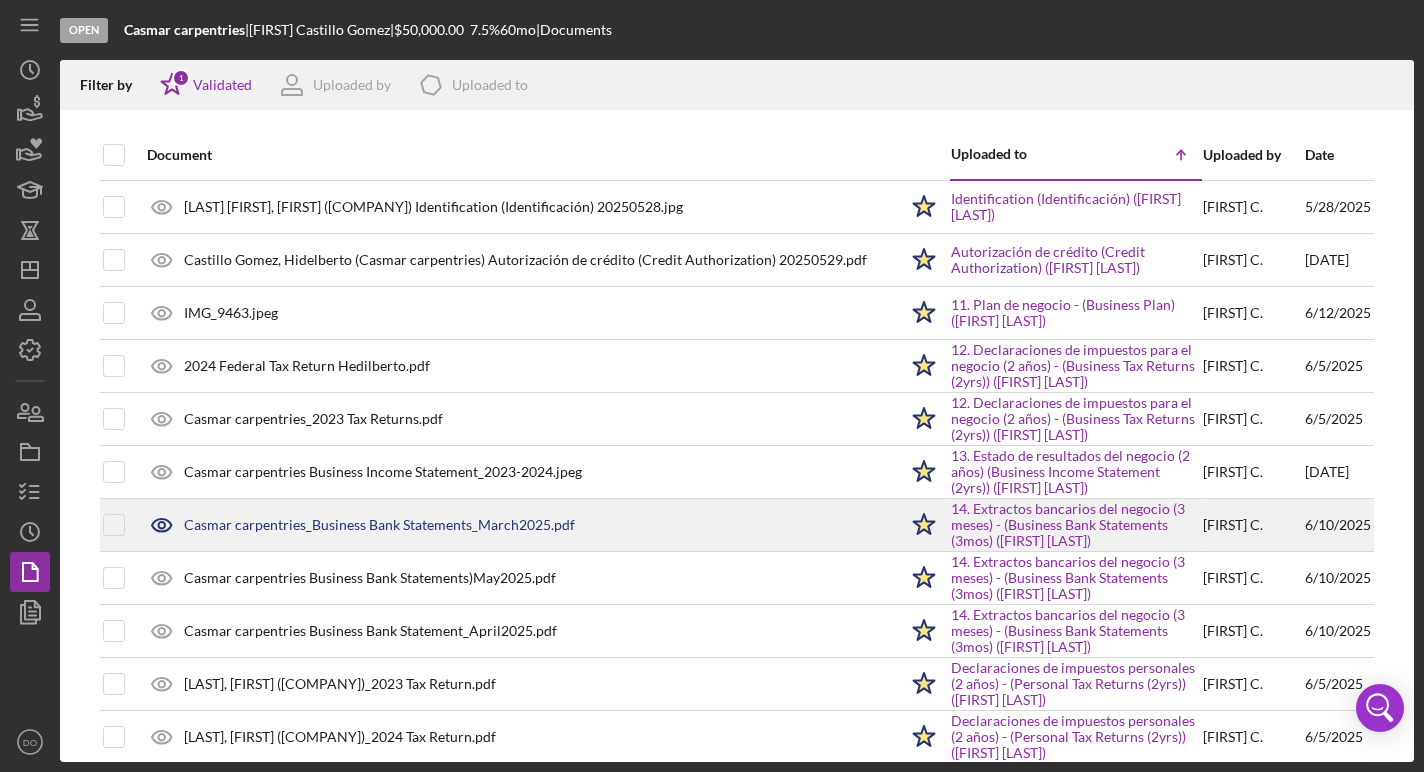 scroll, scrollTop: 340, scrollLeft: 0, axis: vertical 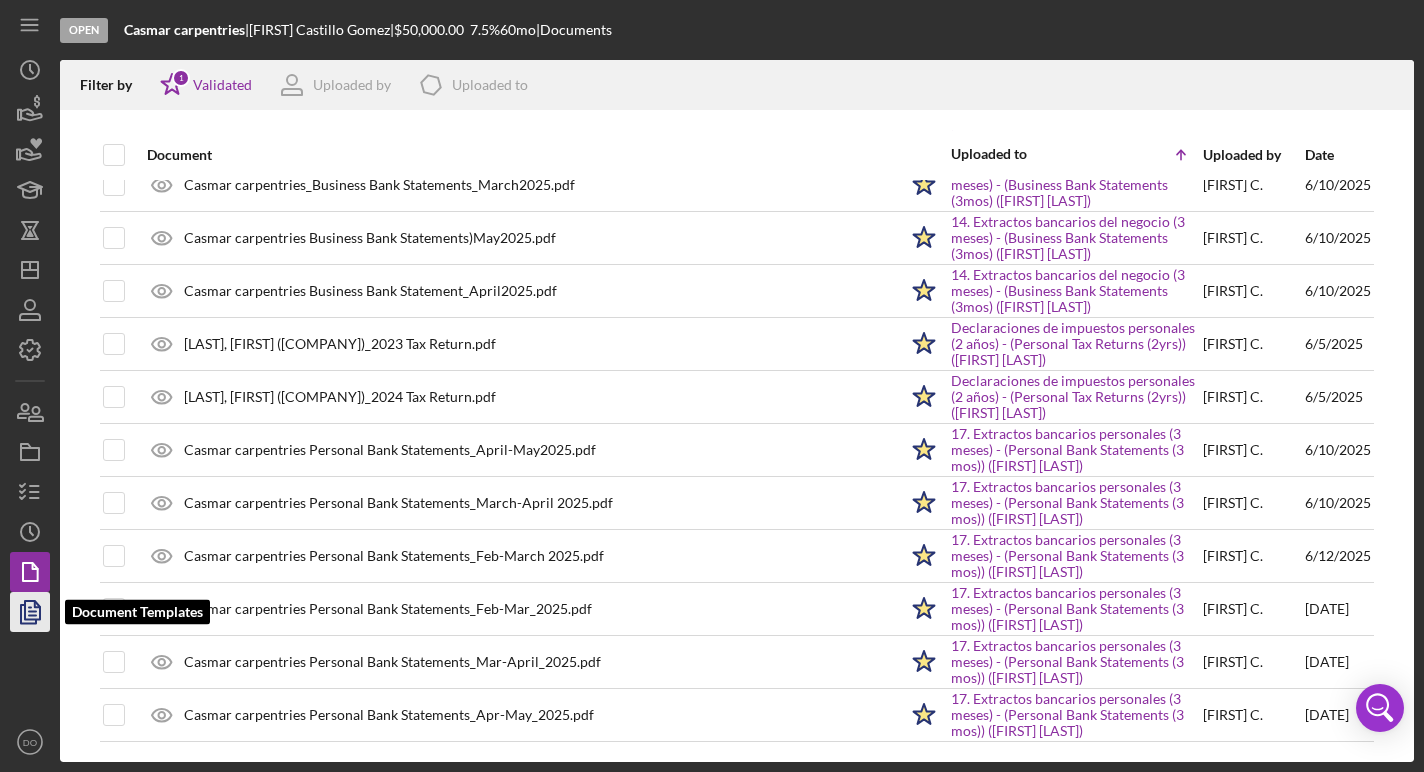 click 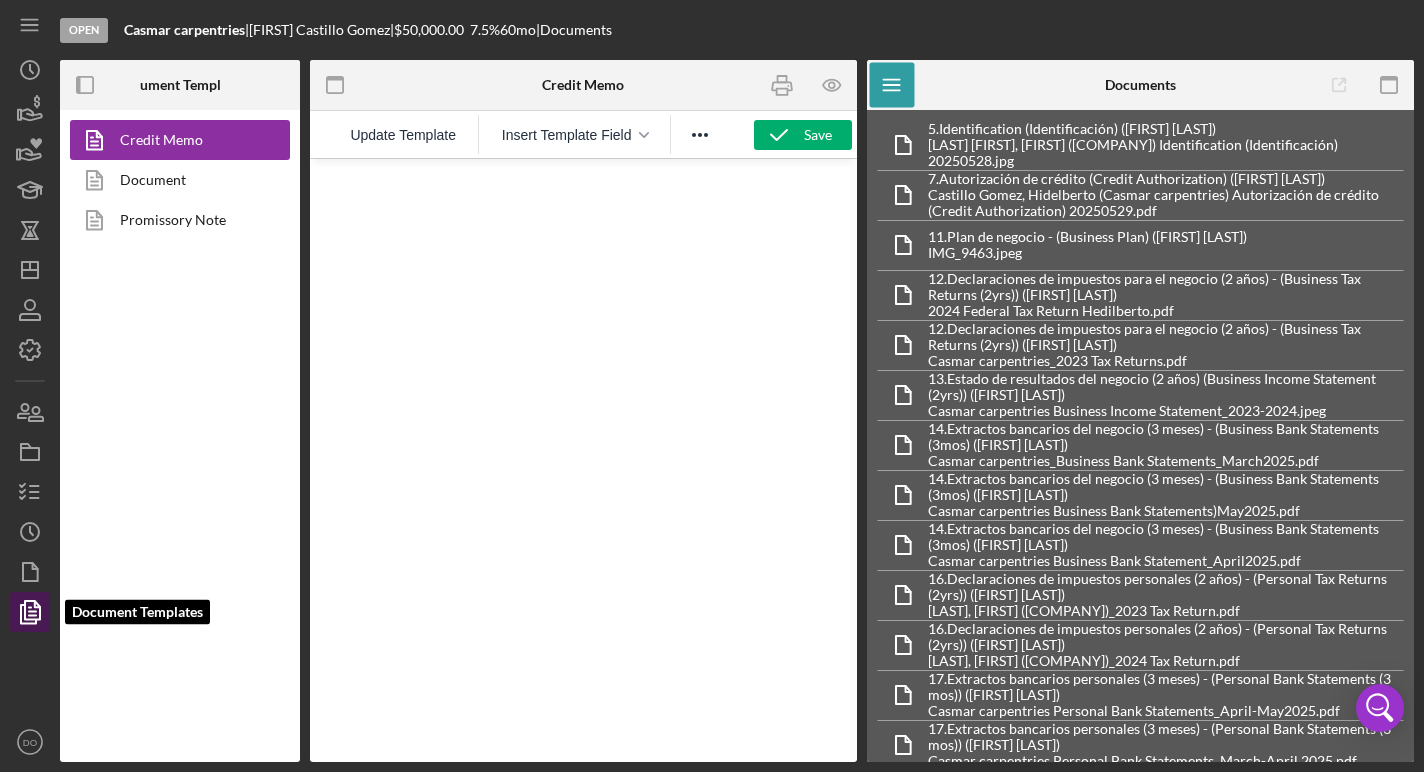 scroll, scrollTop: 0, scrollLeft: 0, axis: both 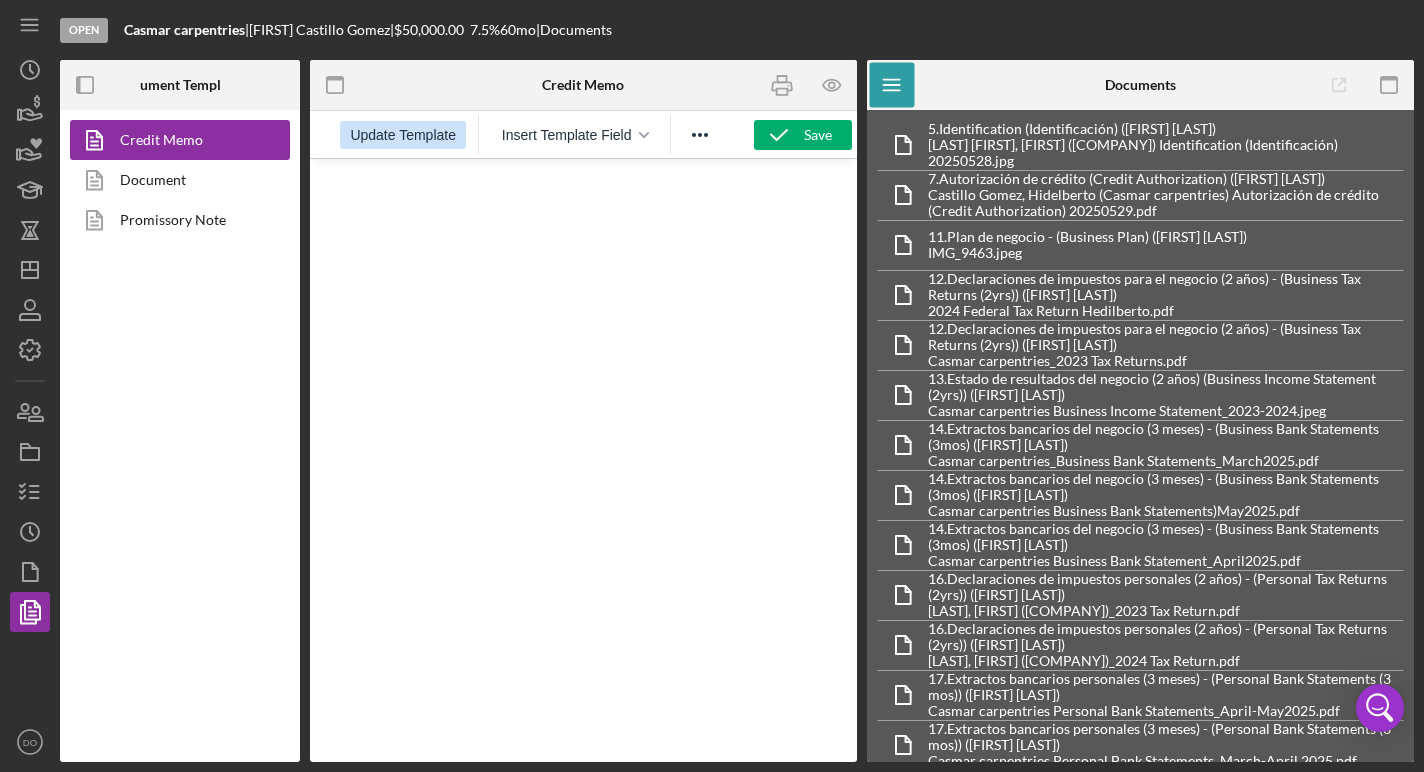click on "Update Template" at bounding box center (403, 135) 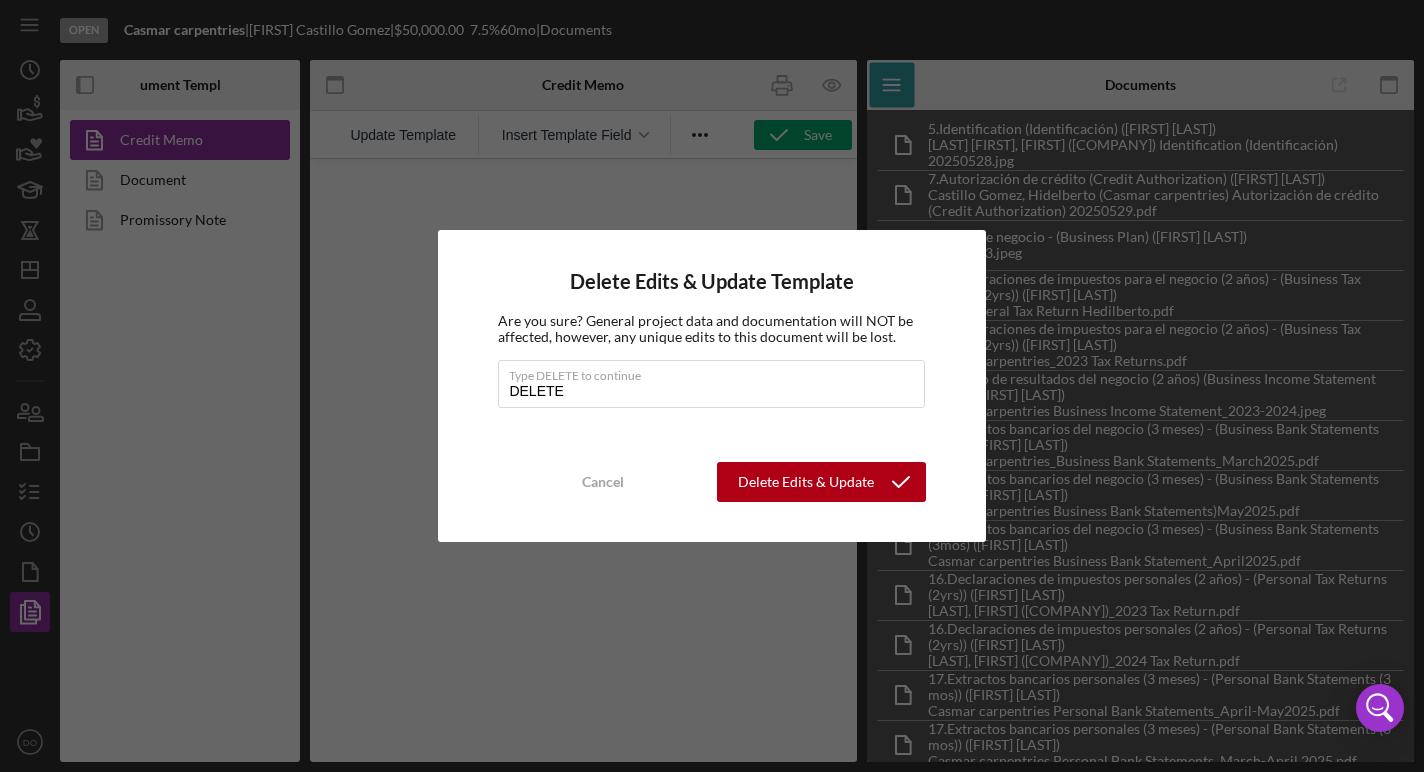 type on "DELETE" 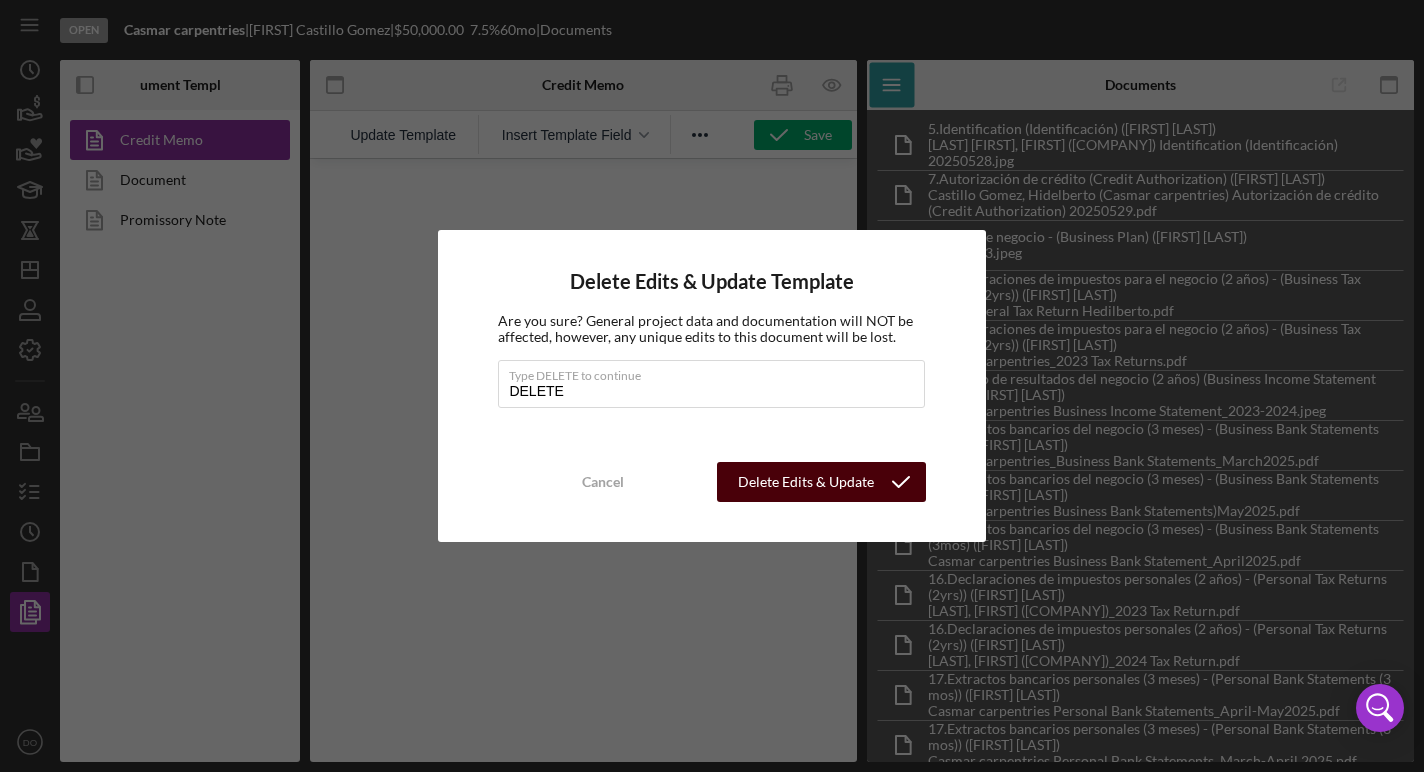 click on "Delete Edits & Update Template" at bounding box center (806, 482) 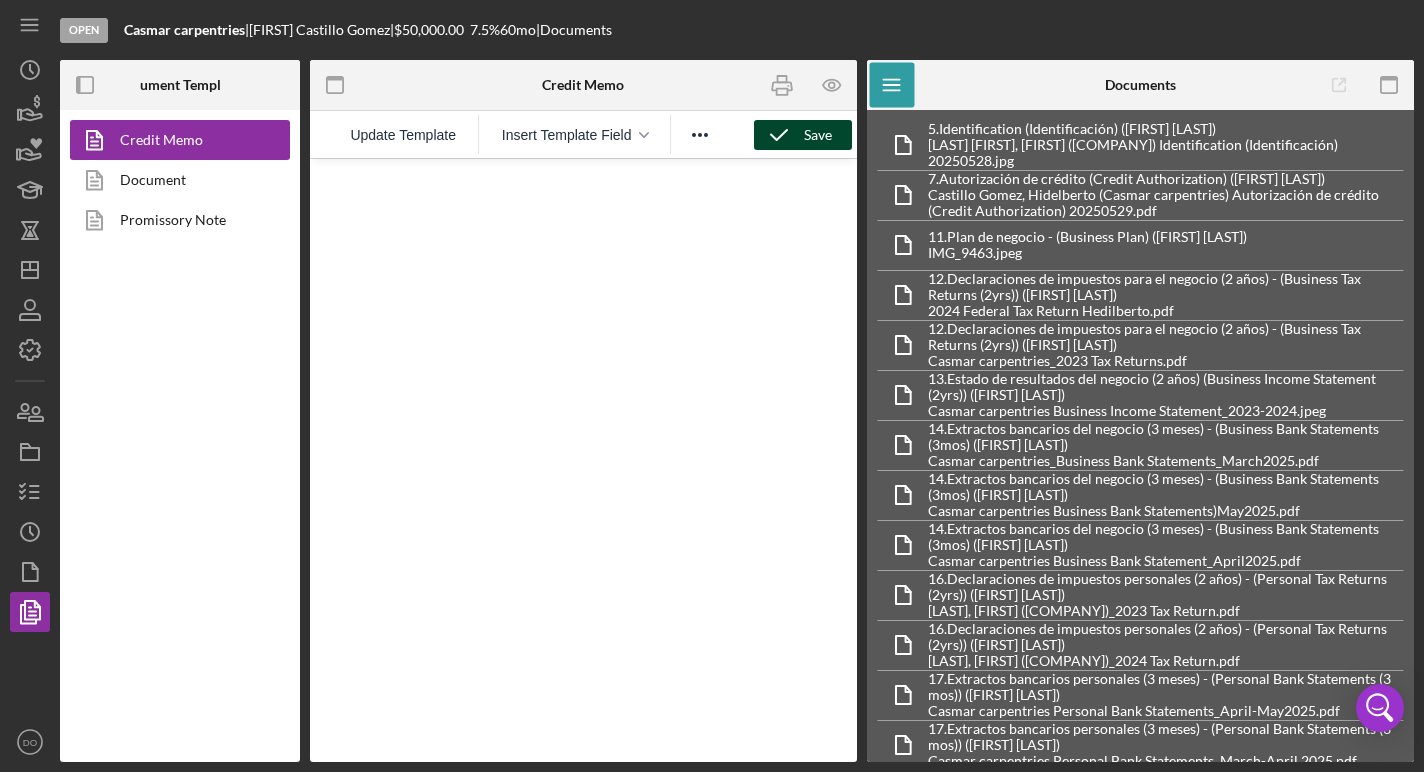 click 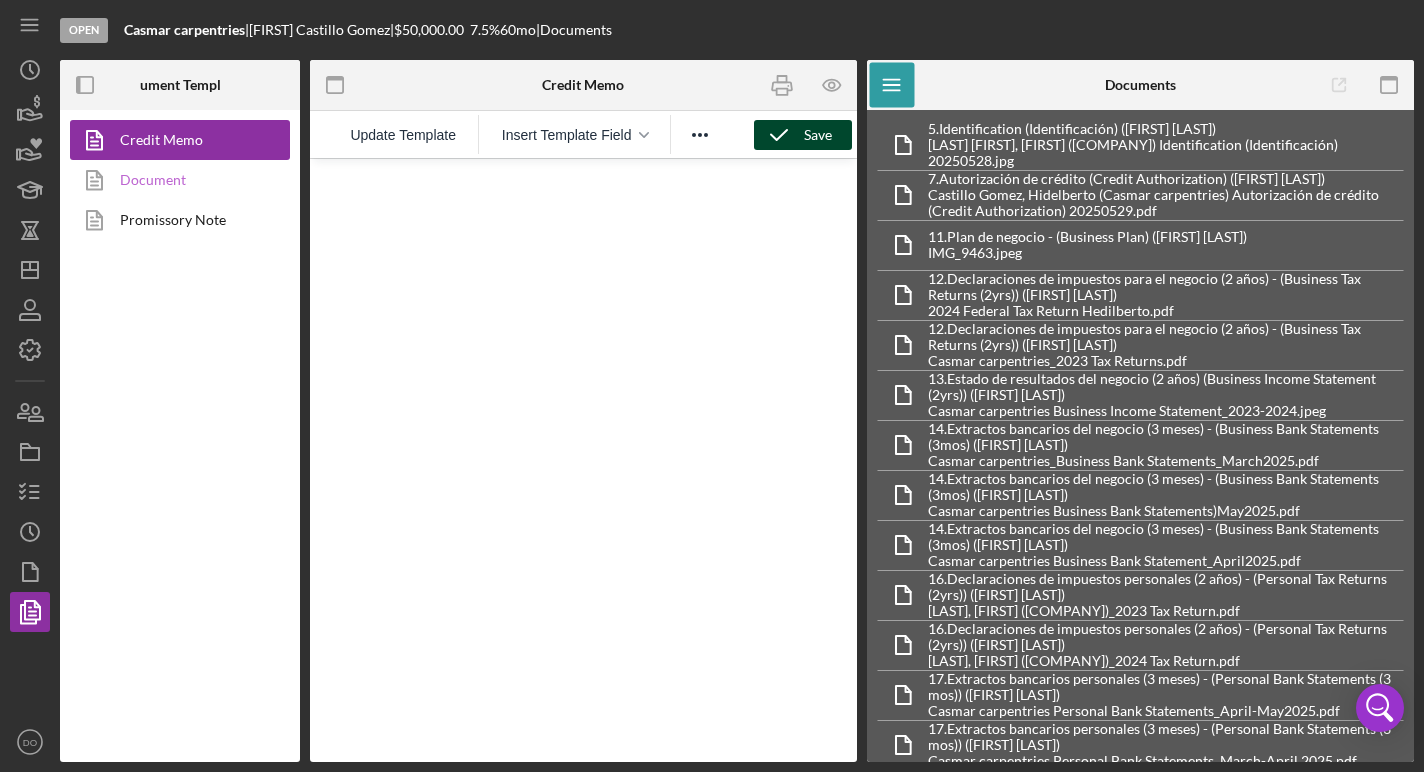 click on "Document" at bounding box center (175, 180) 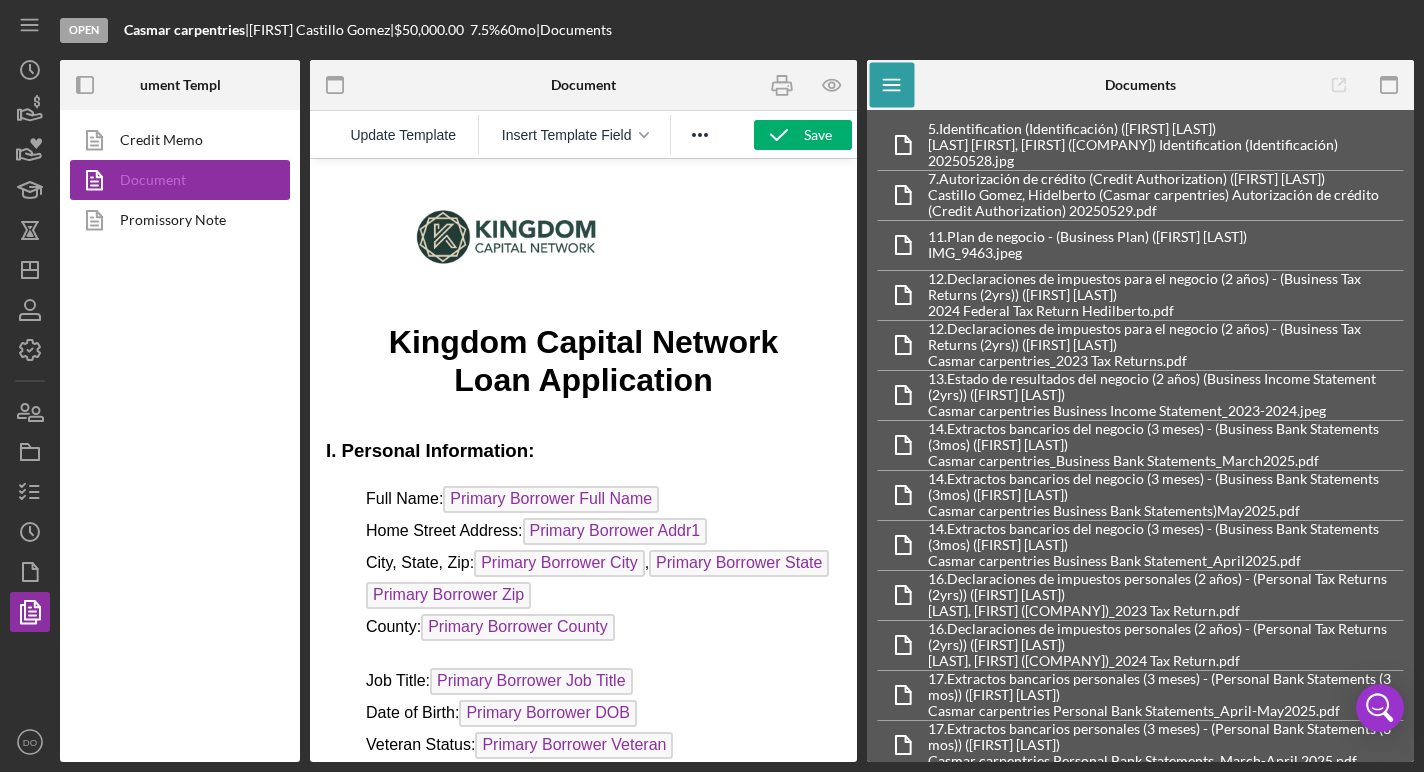 scroll, scrollTop: 0, scrollLeft: 0, axis: both 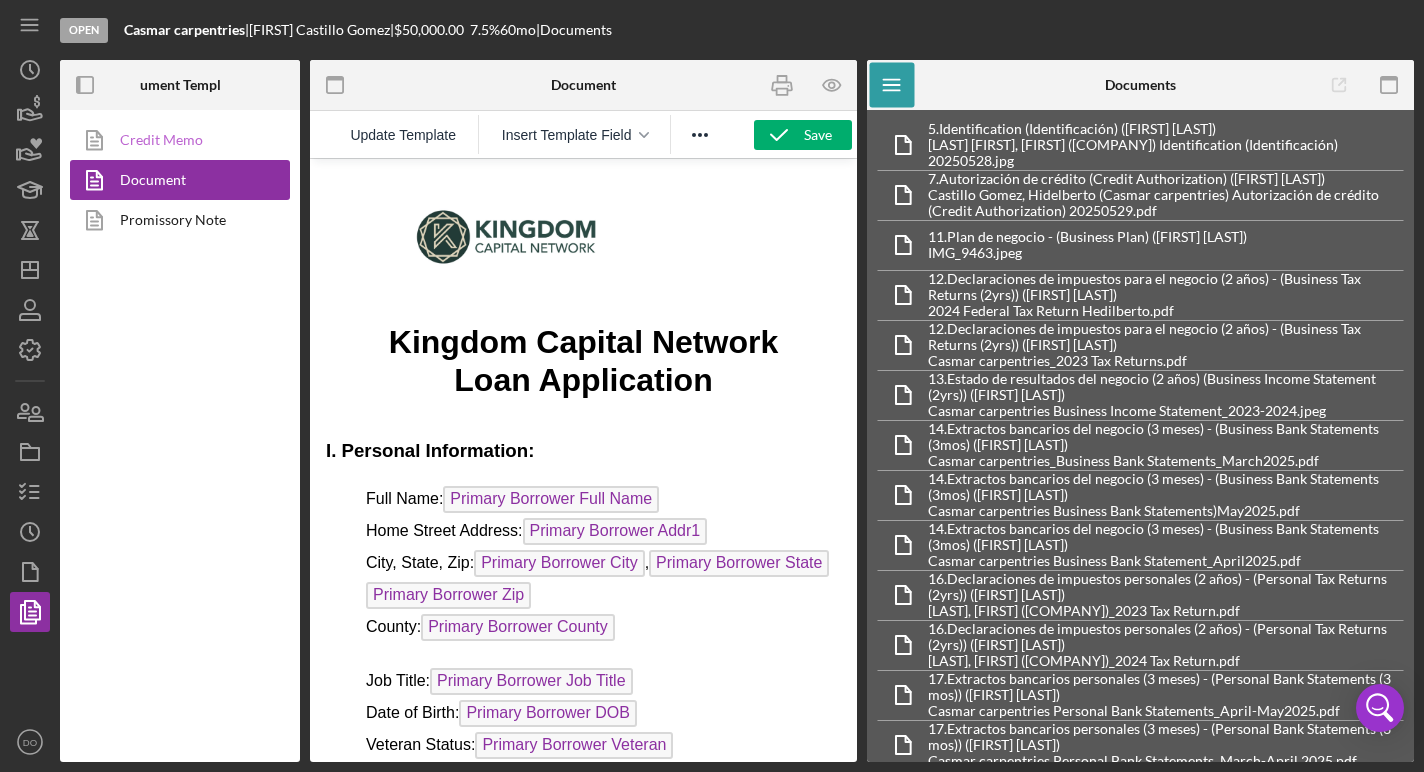 click on "Credit Memo" at bounding box center [175, 140] 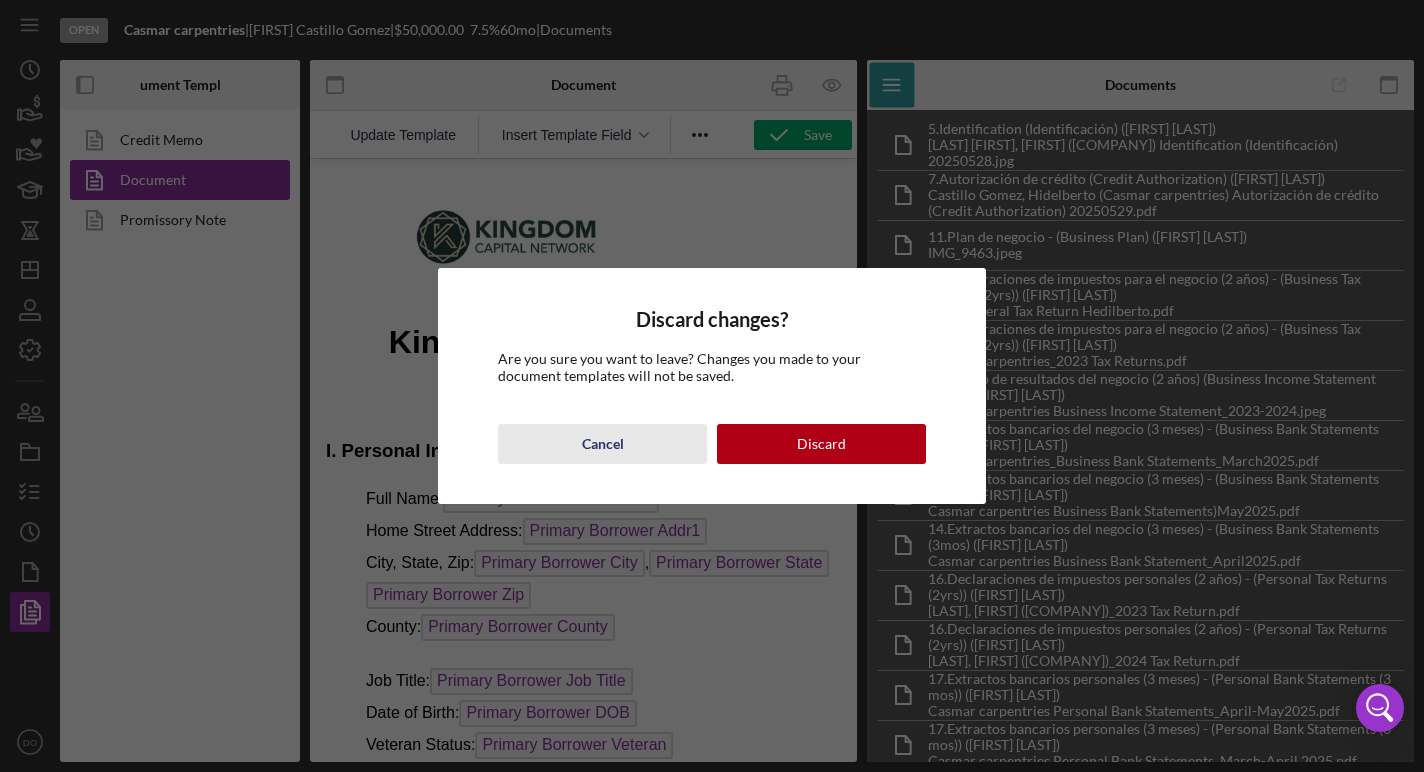 click on "Cancel" at bounding box center (603, 444) 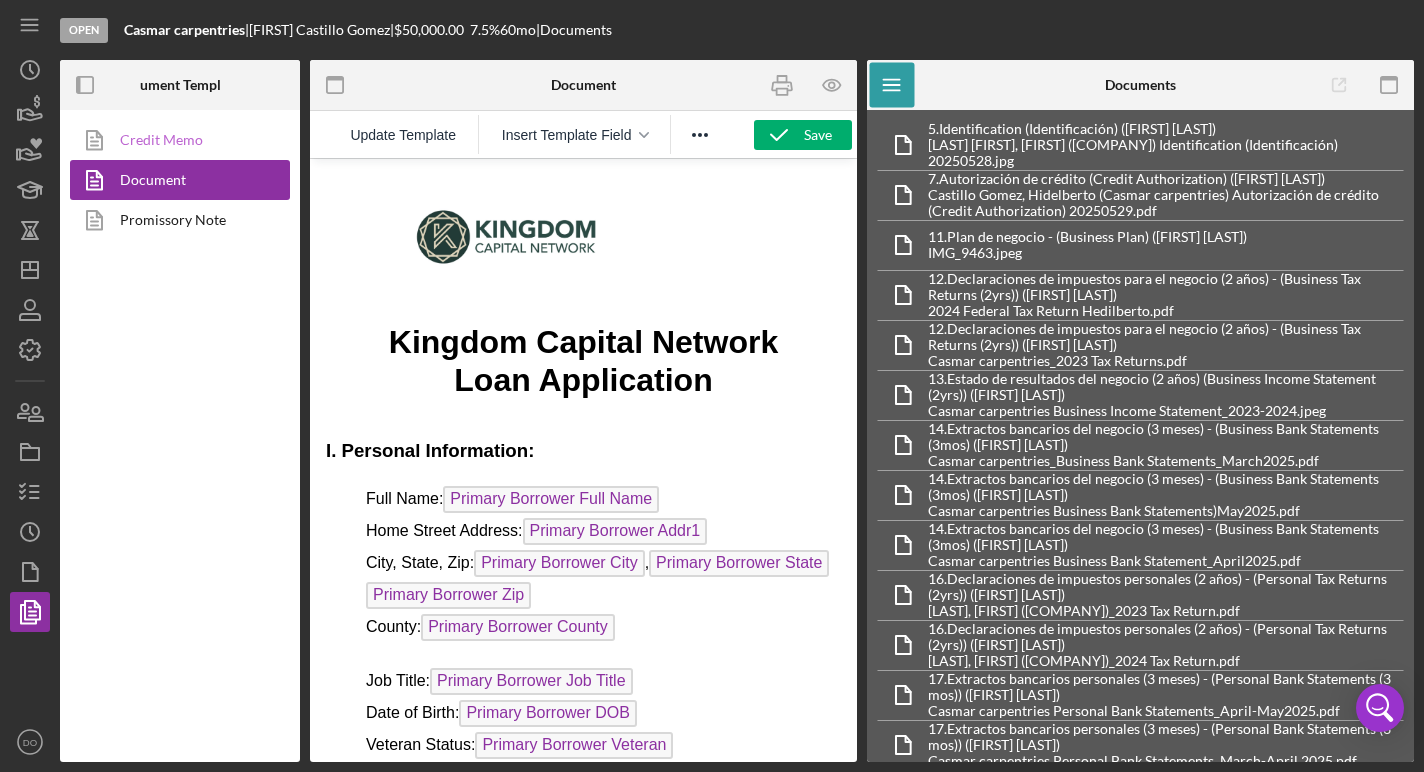 click on "Credit Memo" at bounding box center [175, 140] 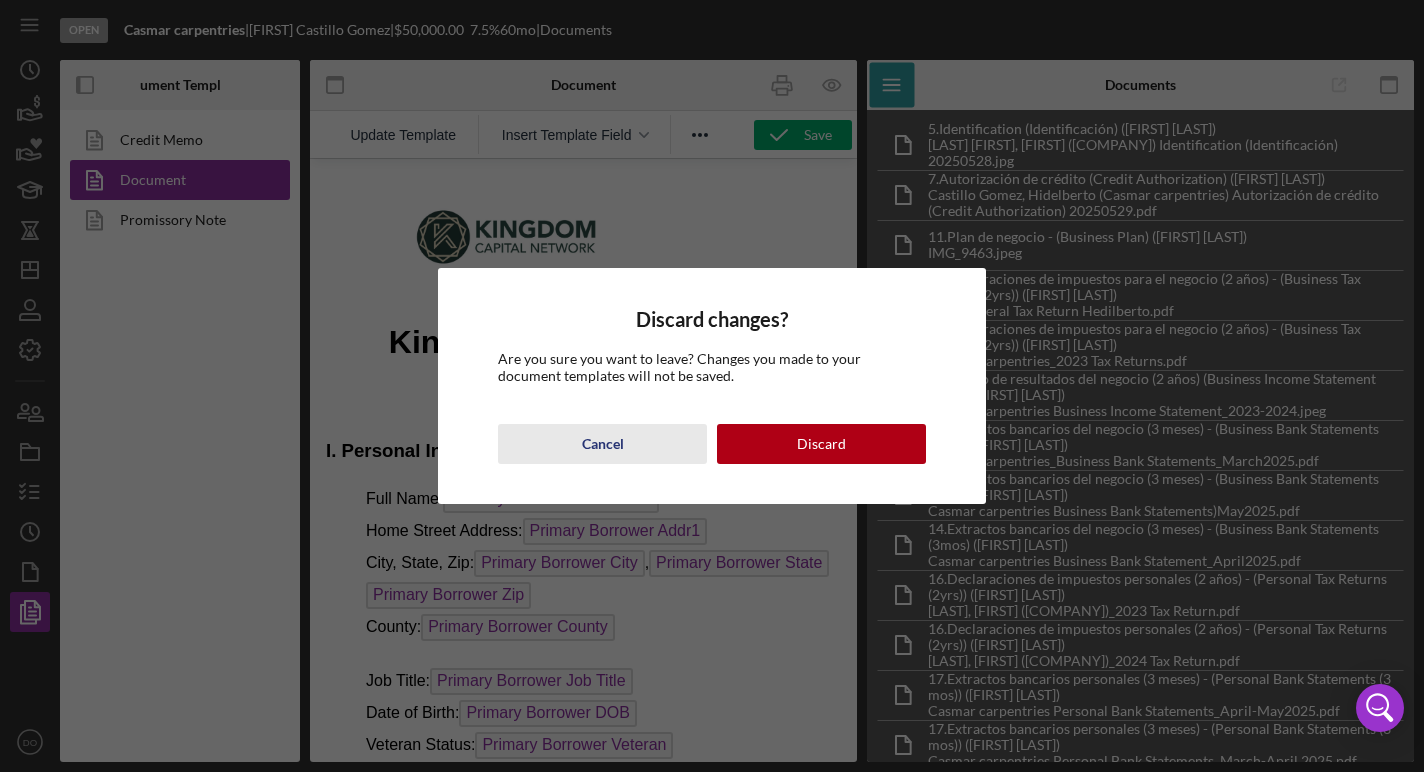 click on "Cancel" at bounding box center (603, 444) 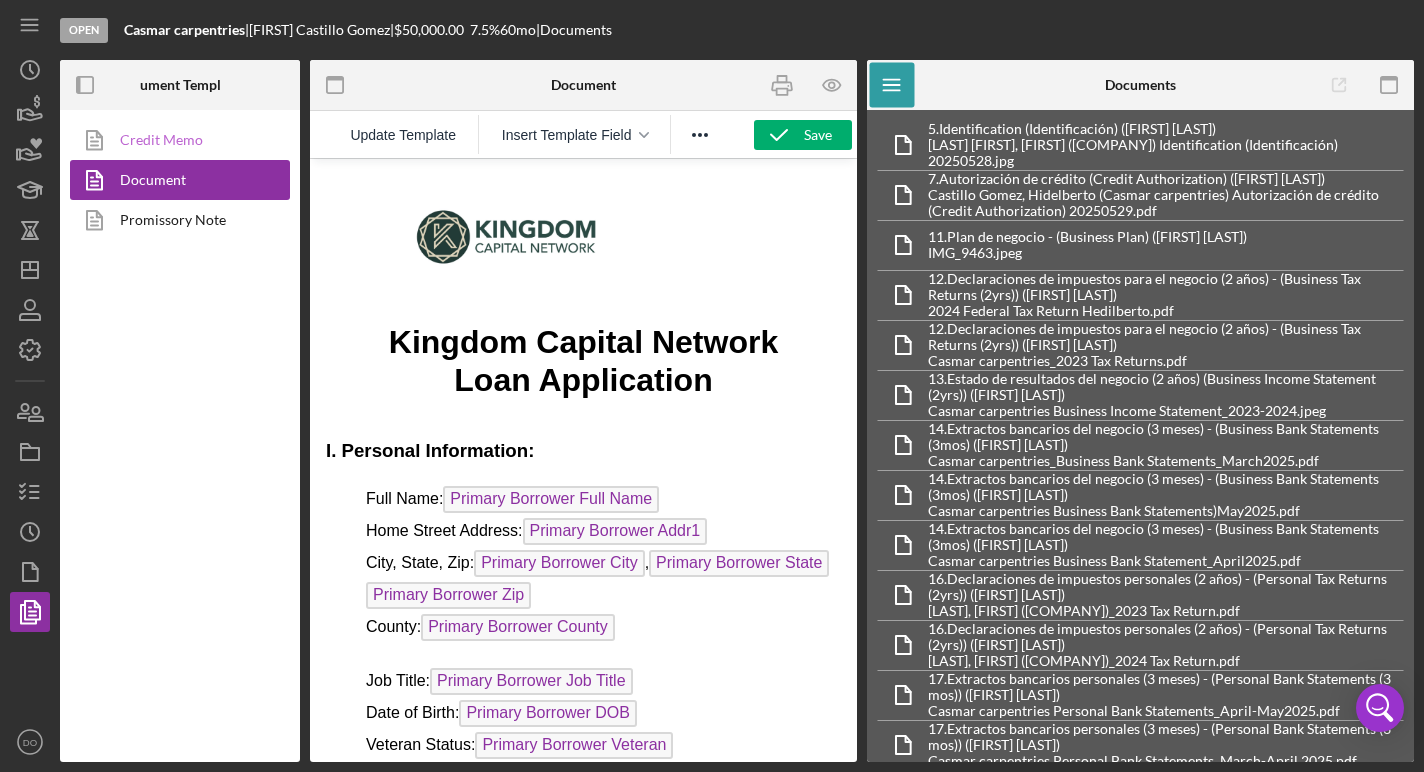 click on "Credit Memo" at bounding box center [175, 140] 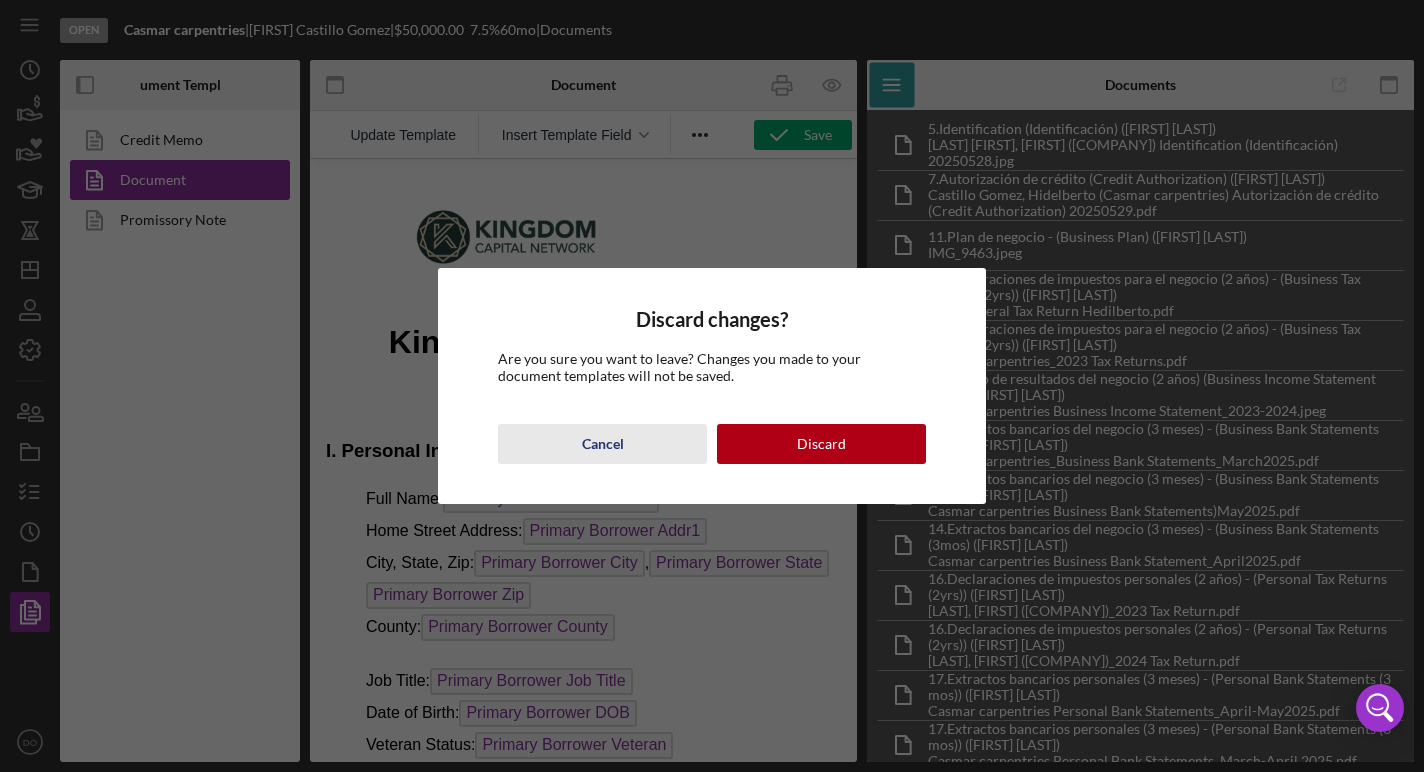 click on "Cancel" at bounding box center [603, 444] 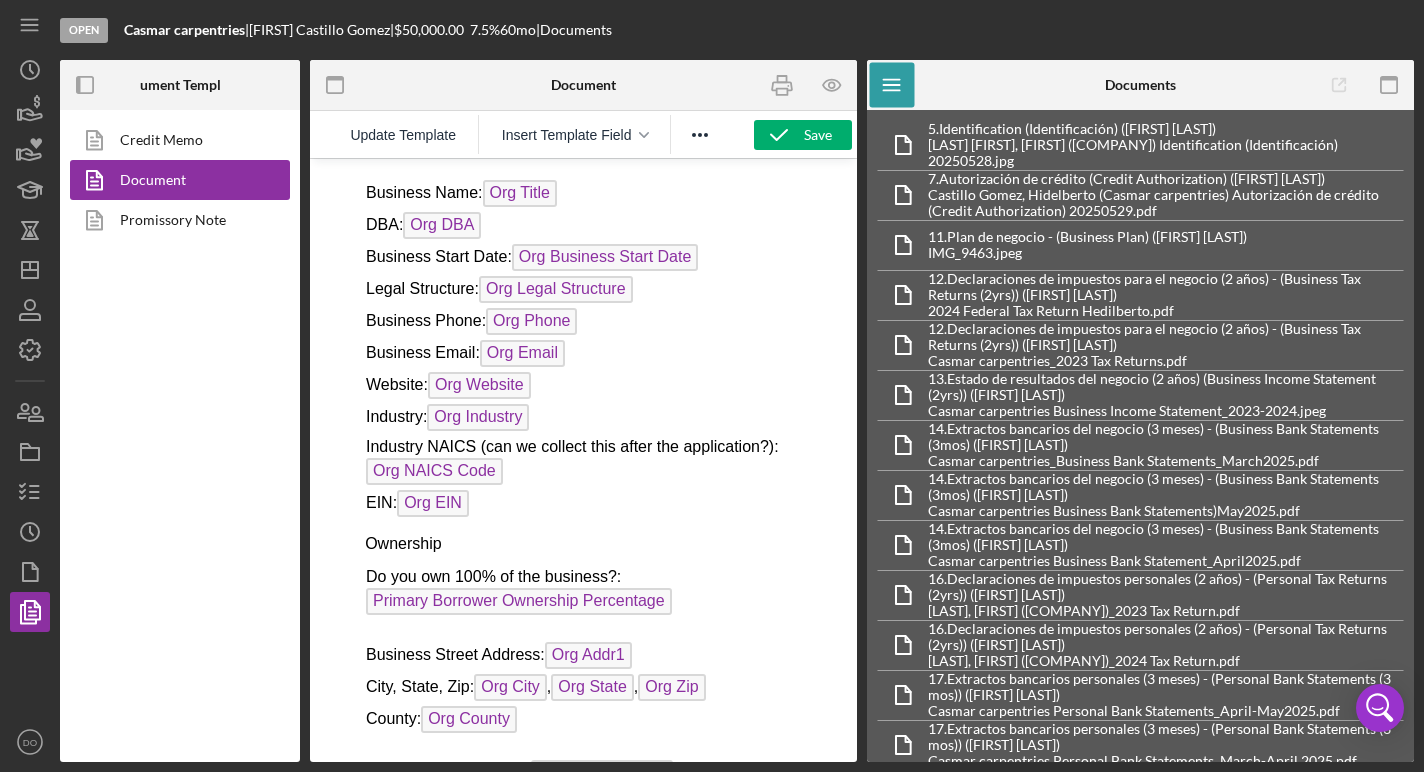 scroll, scrollTop: 0, scrollLeft: 0, axis: both 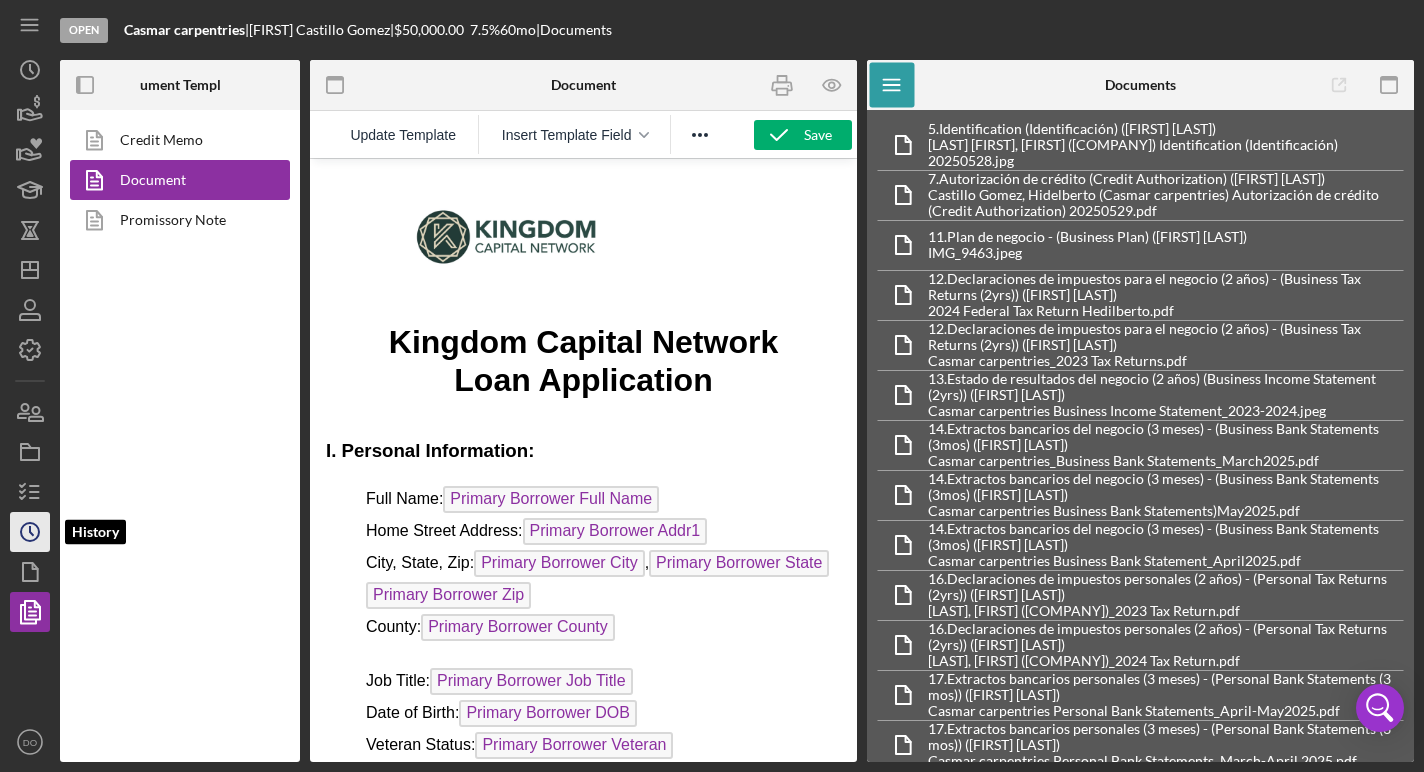 click on "Icon/History" 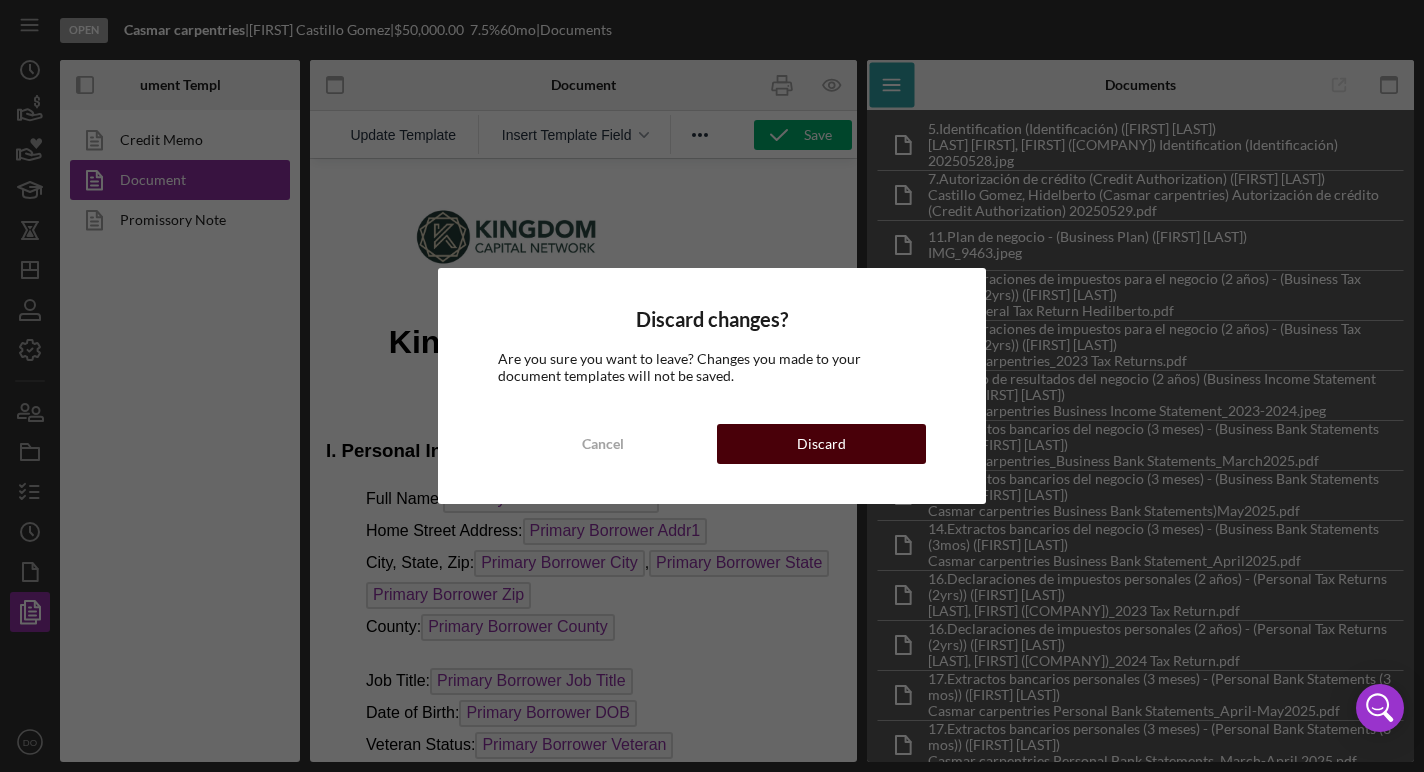 click on "Discard" at bounding box center (821, 444) 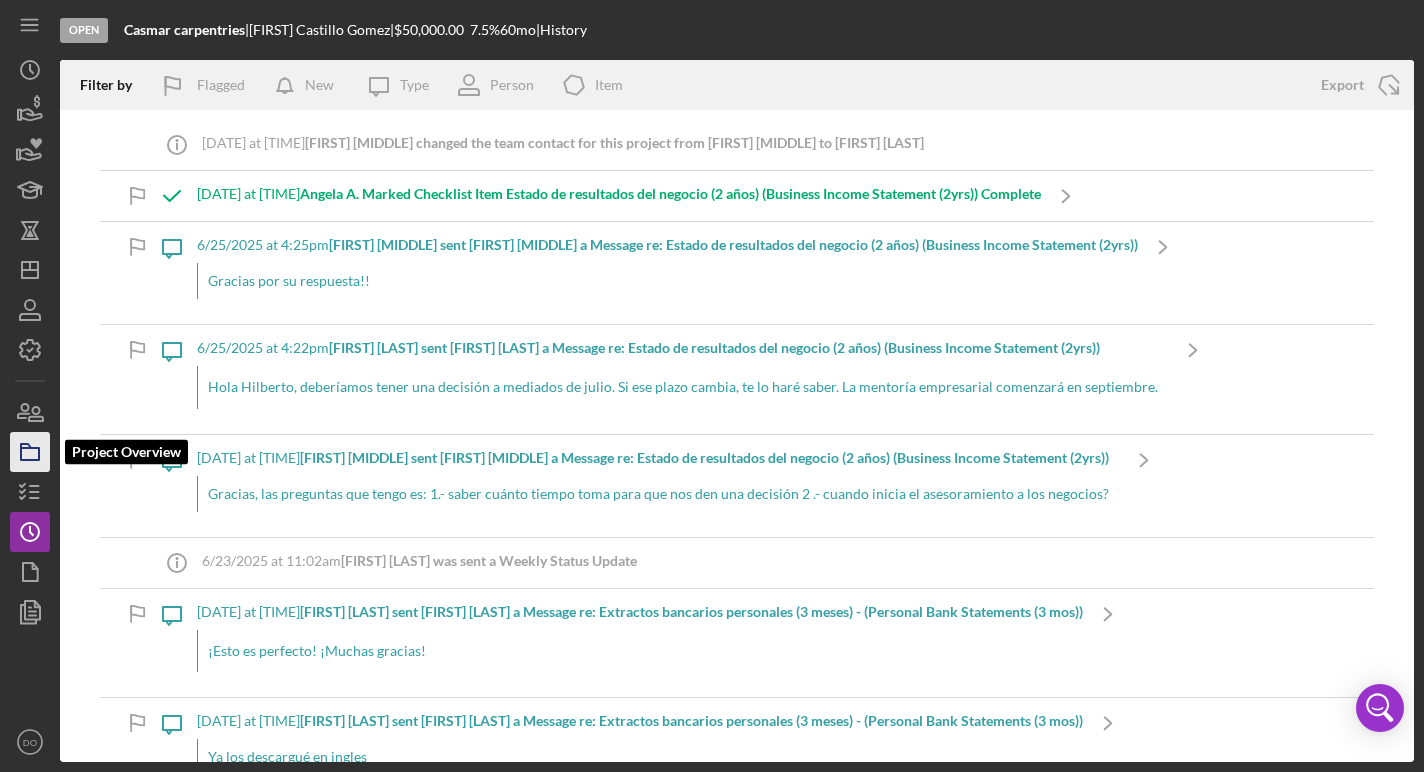 click 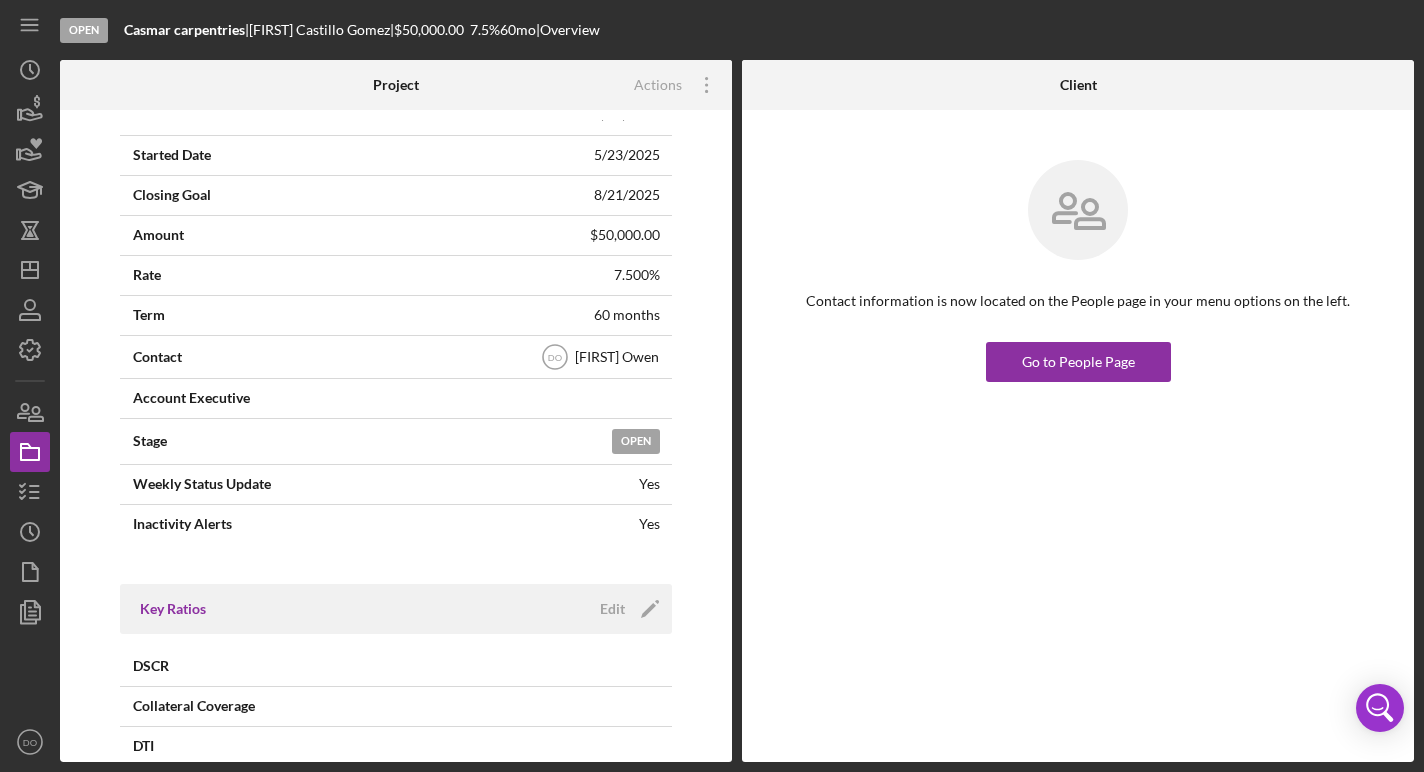 scroll, scrollTop: 303, scrollLeft: 0, axis: vertical 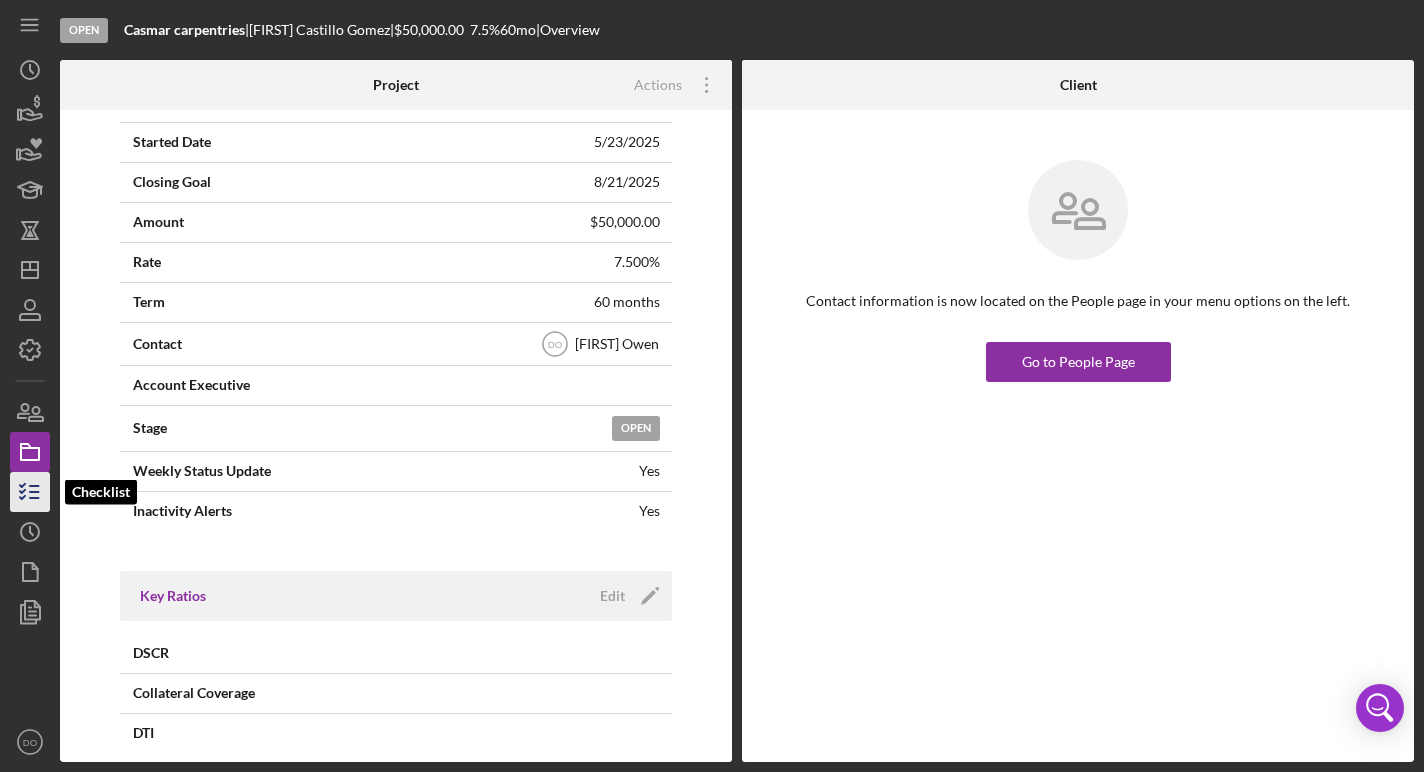 click 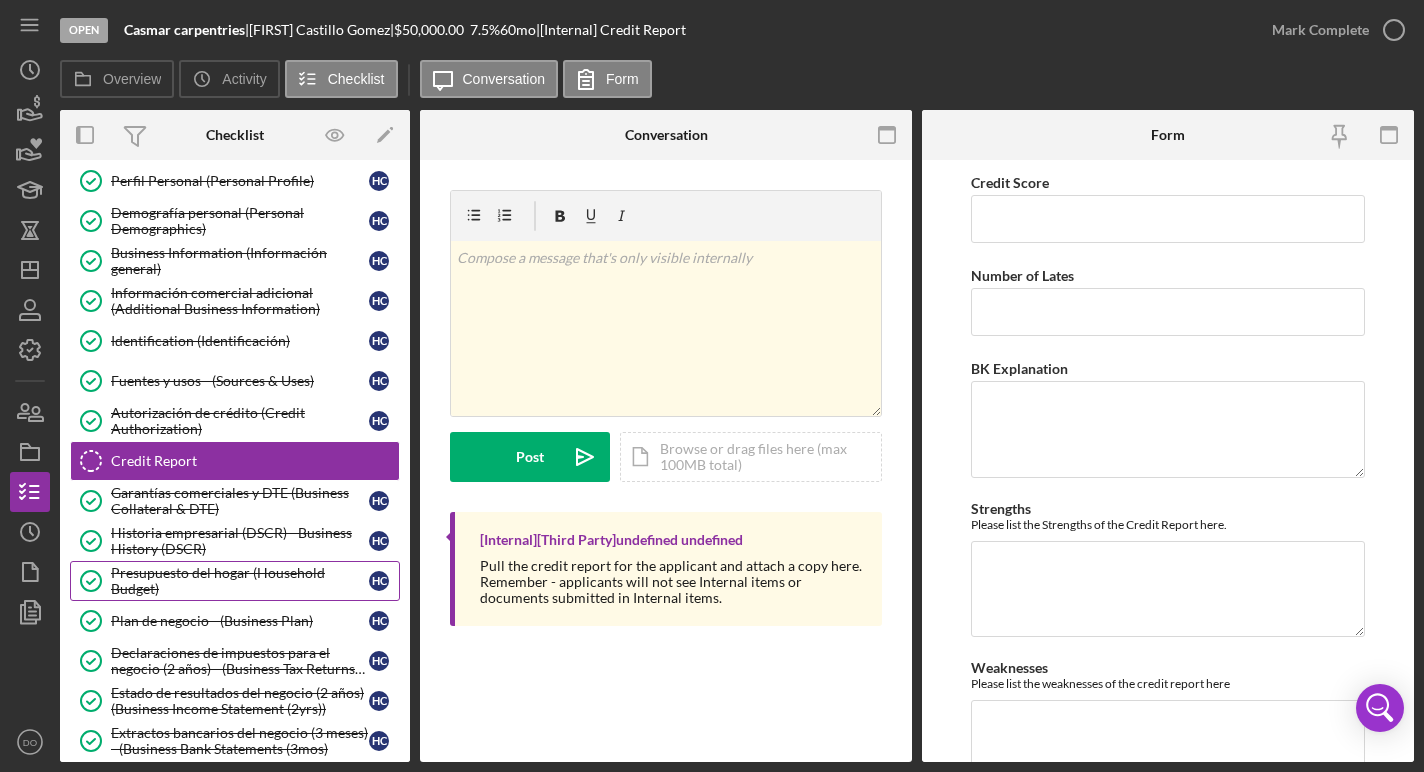 scroll, scrollTop: 449, scrollLeft: 0, axis: vertical 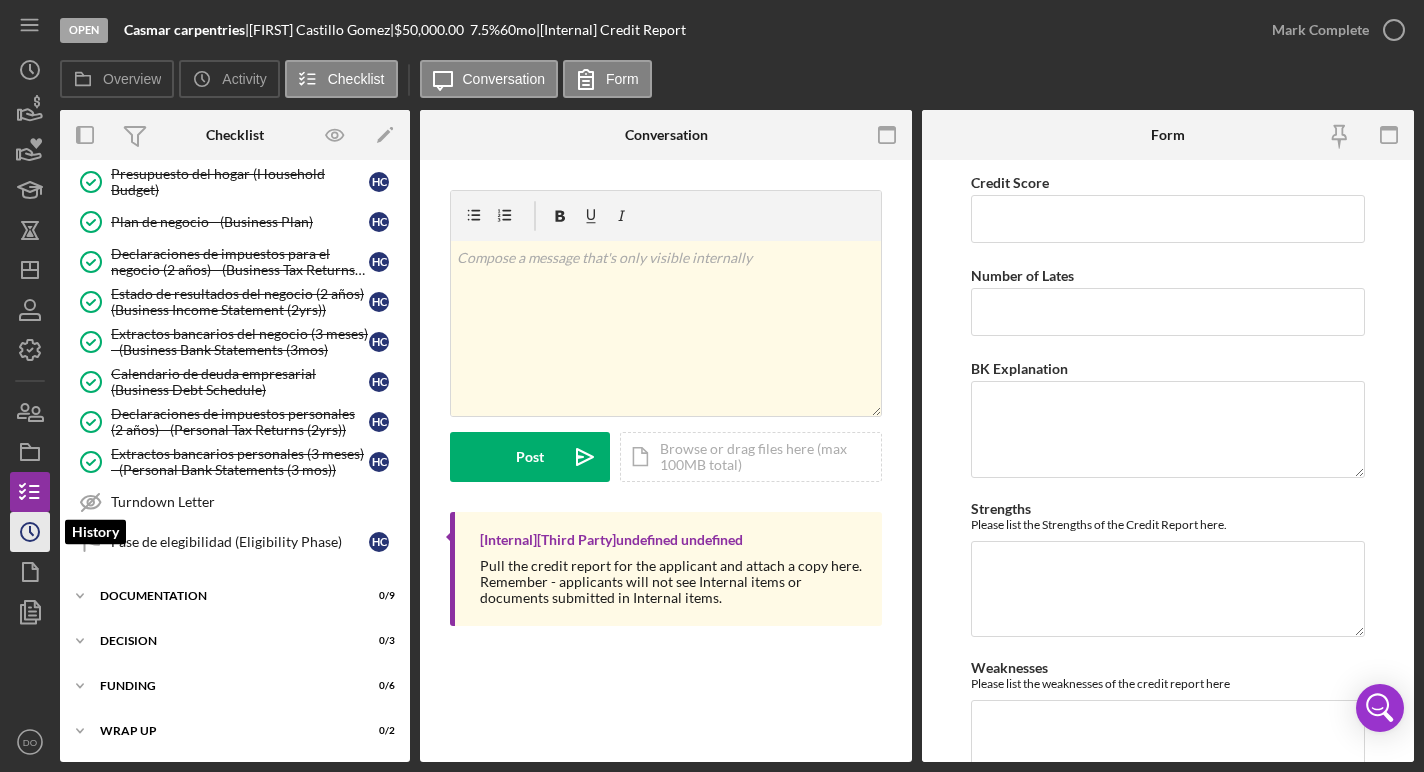 click on "Icon/History" 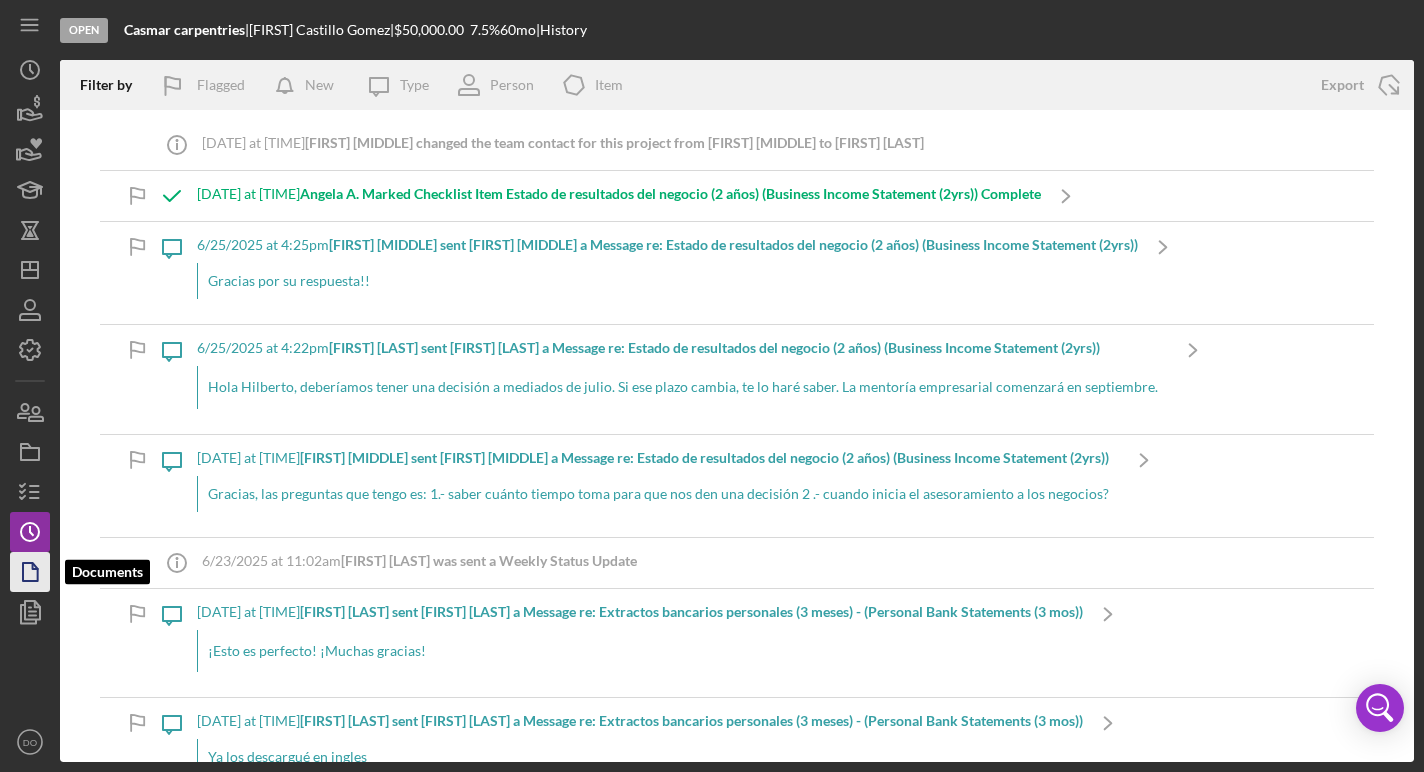 click 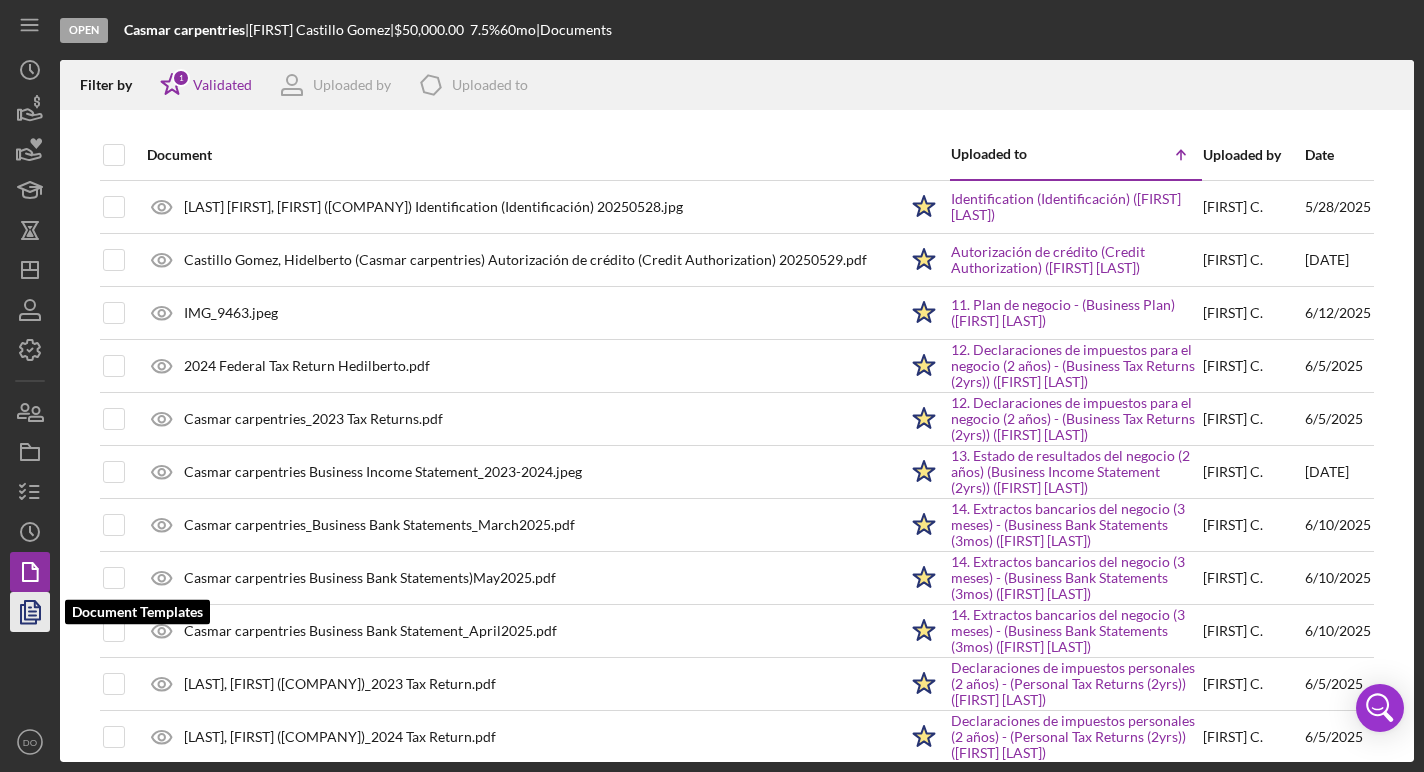 click 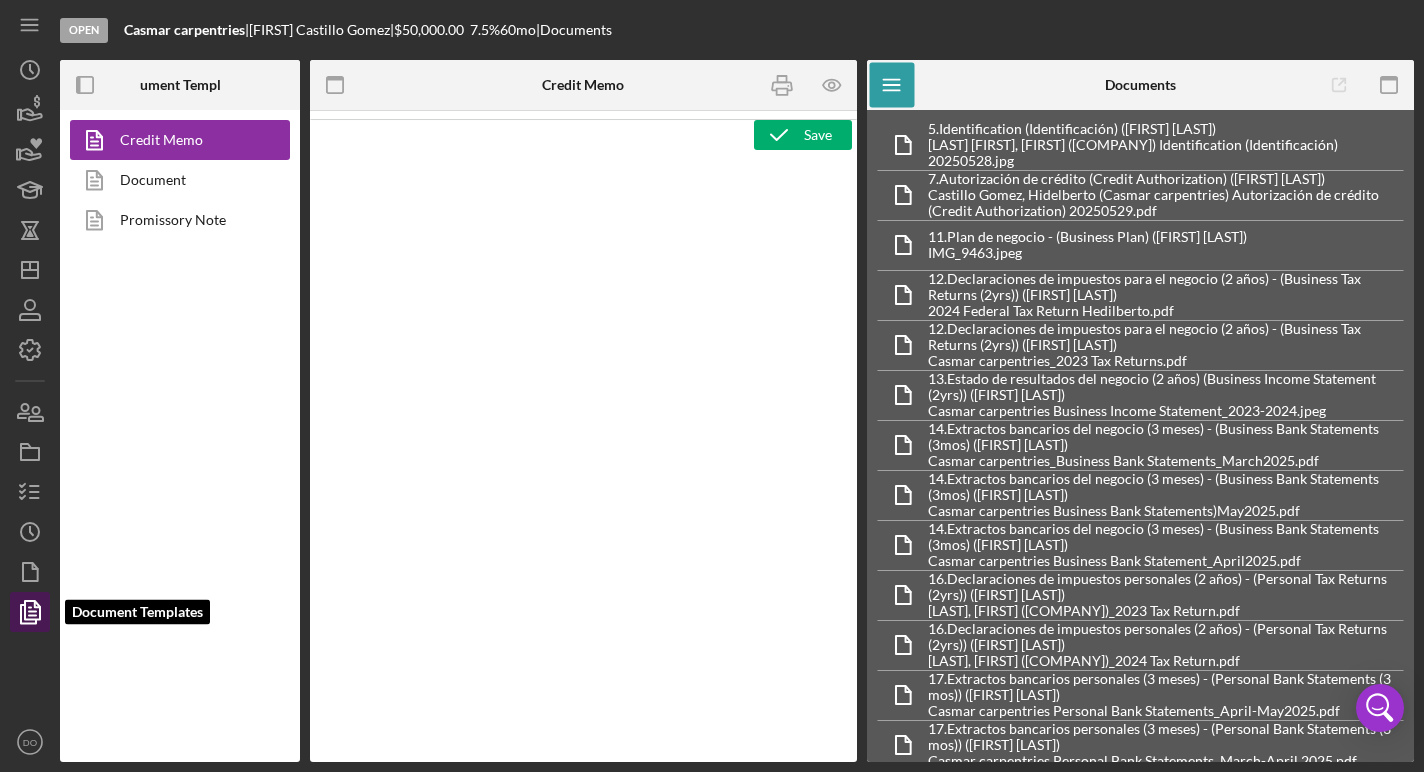 scroll, scrollTop: 0, scrollLeft: 0, axis: both 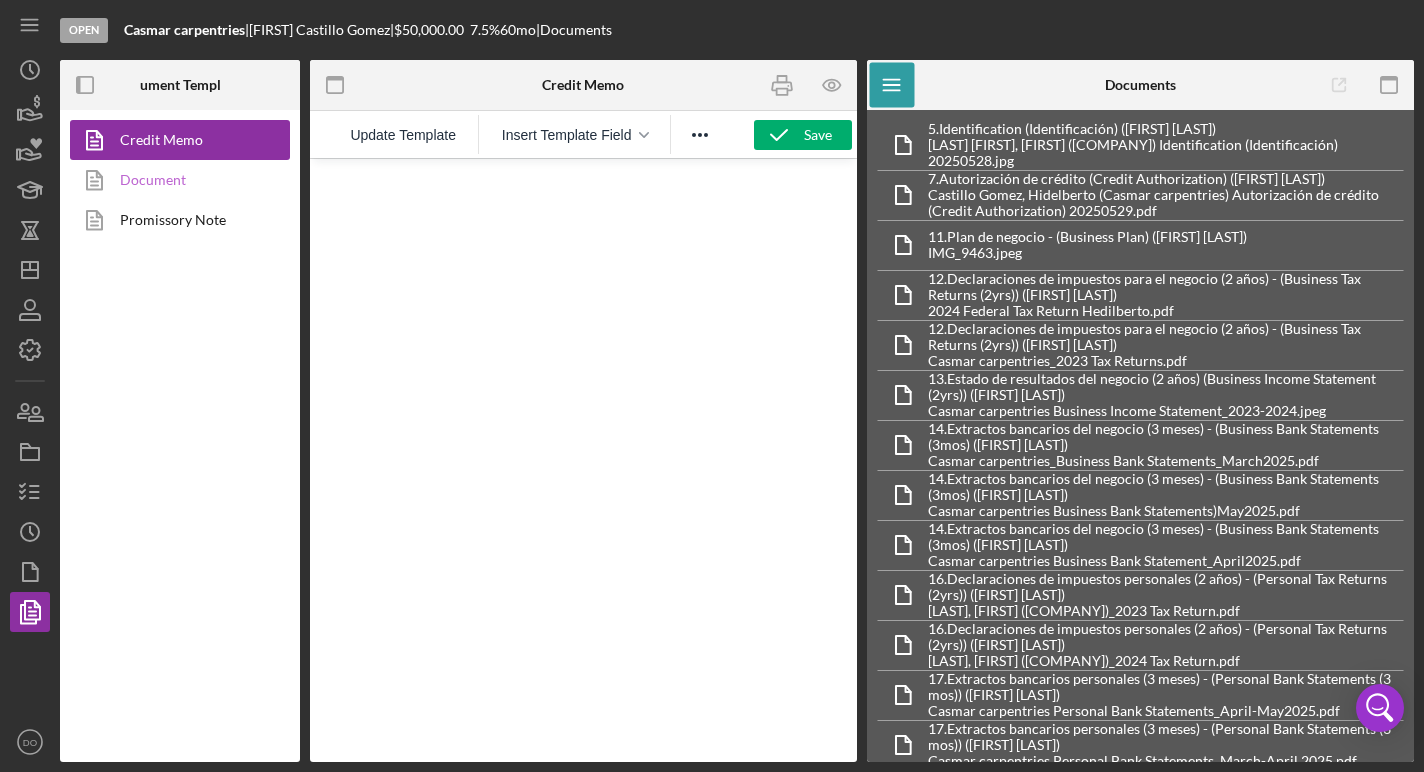 click on "Document" at bounding box center [175, 180] 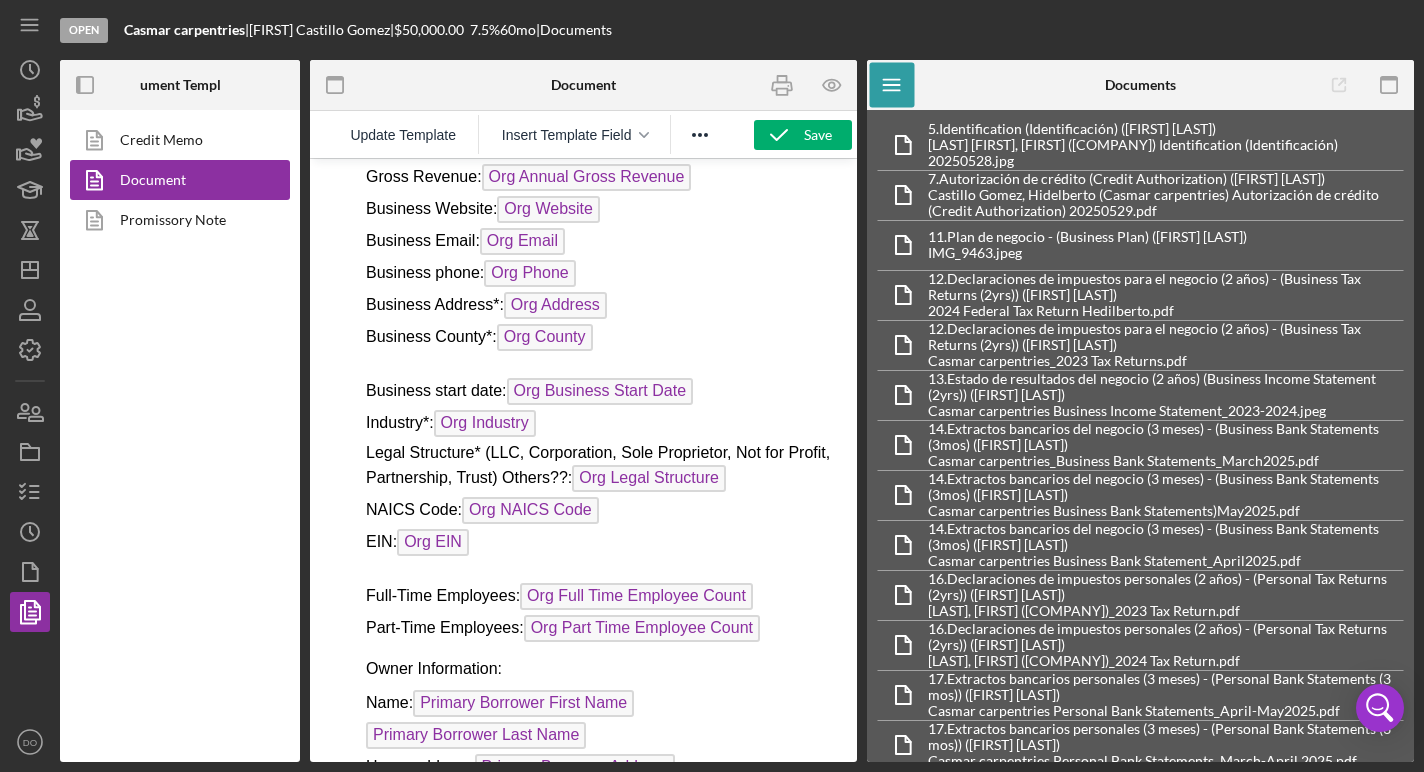 scroll, scrollTop: 2110, scrollLeft: 0, axis: vertical 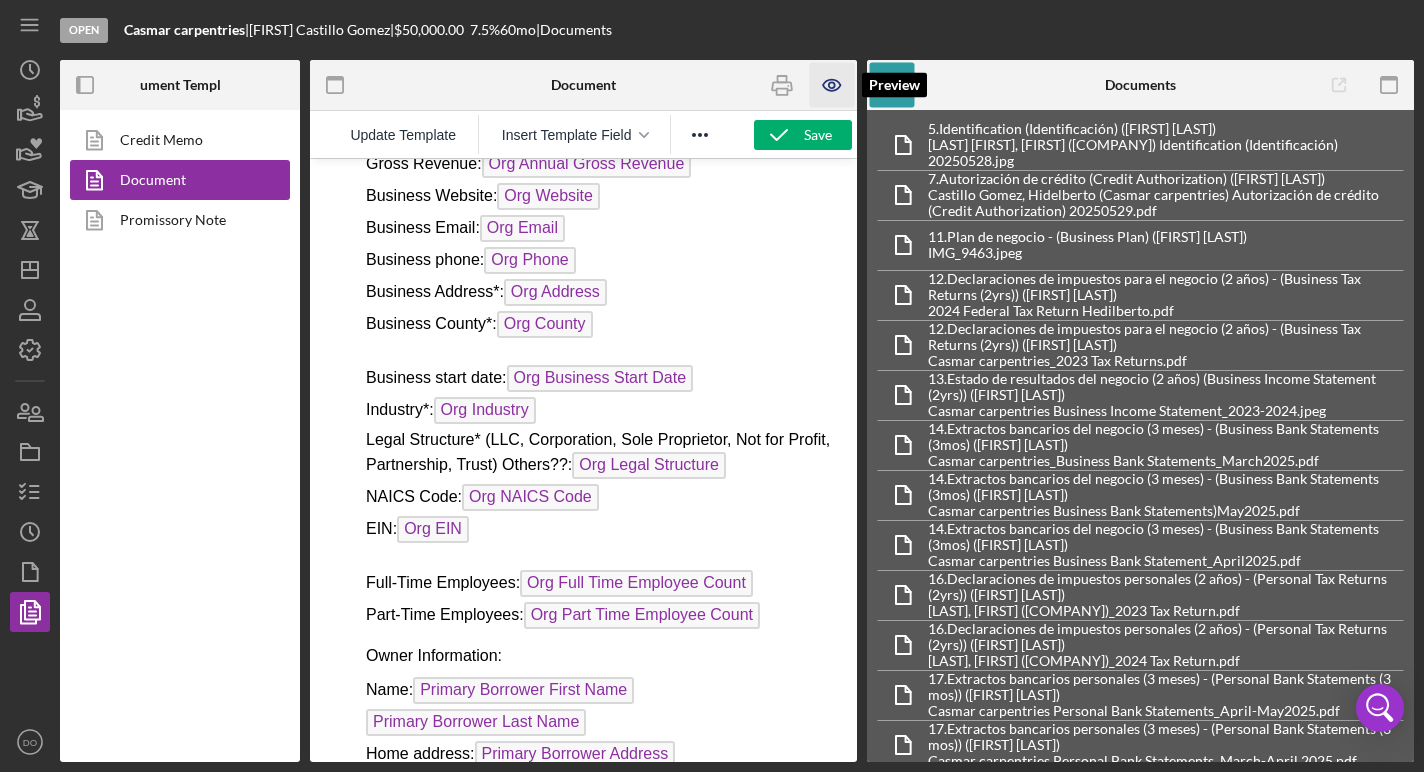 click 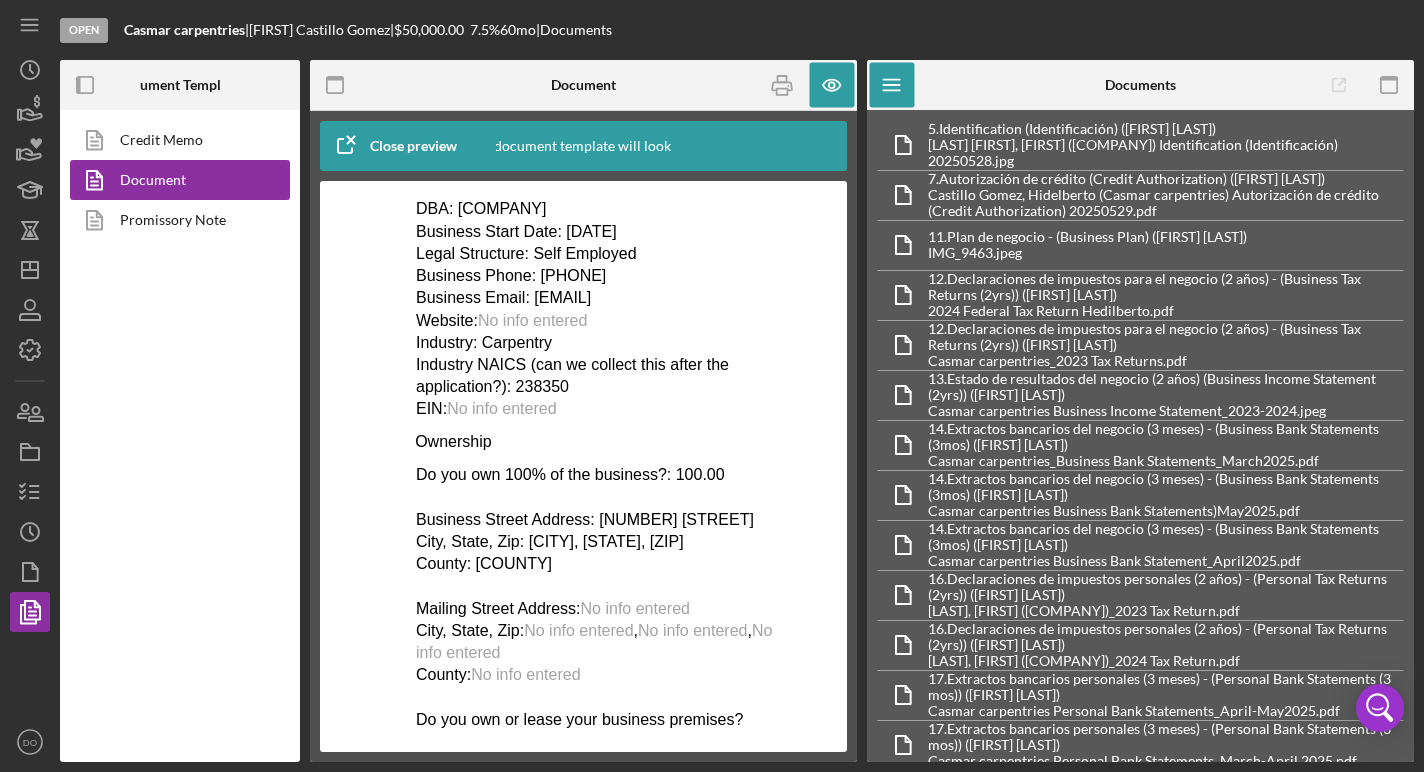scroll, scrollTop: 0, scrollLeft: 0, axis: both 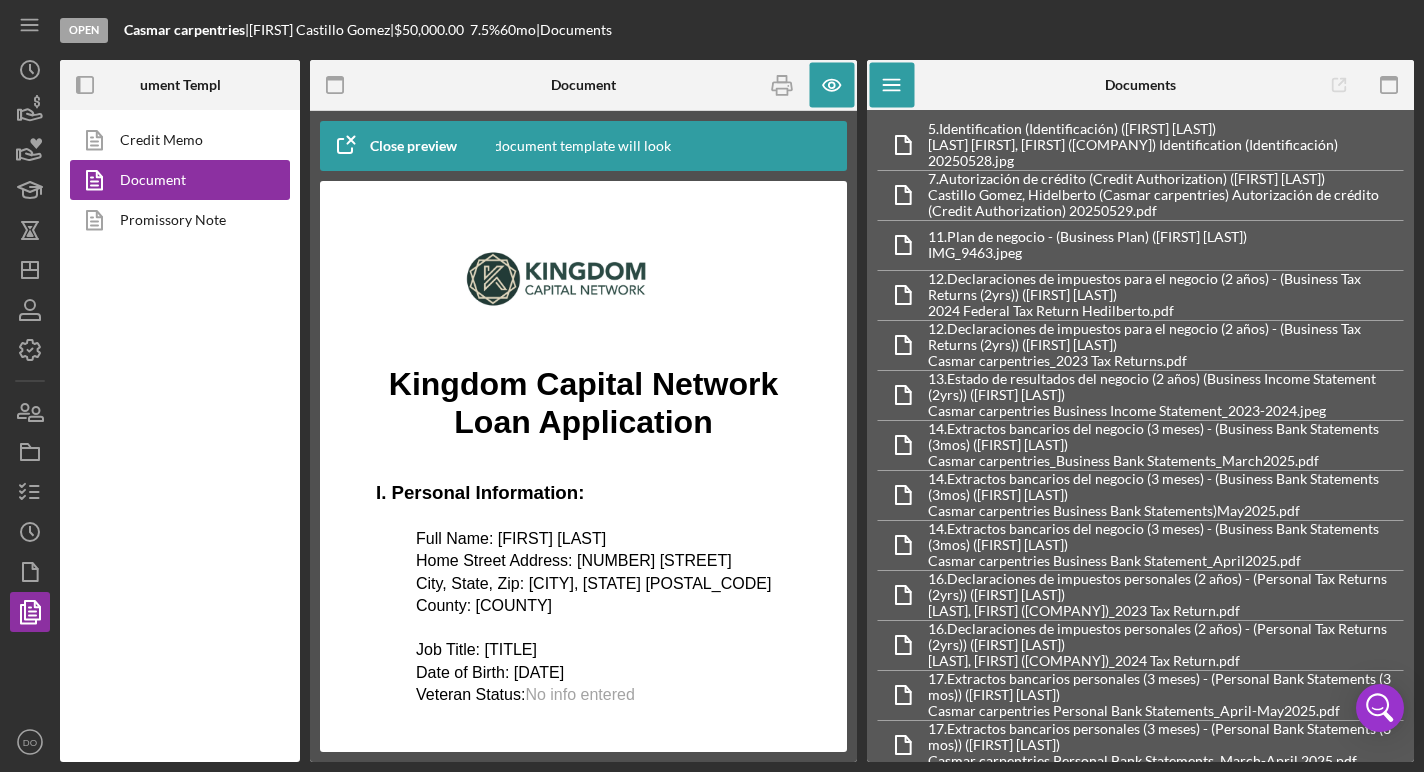 click on "Close preview" at bounding box center (413, 146) 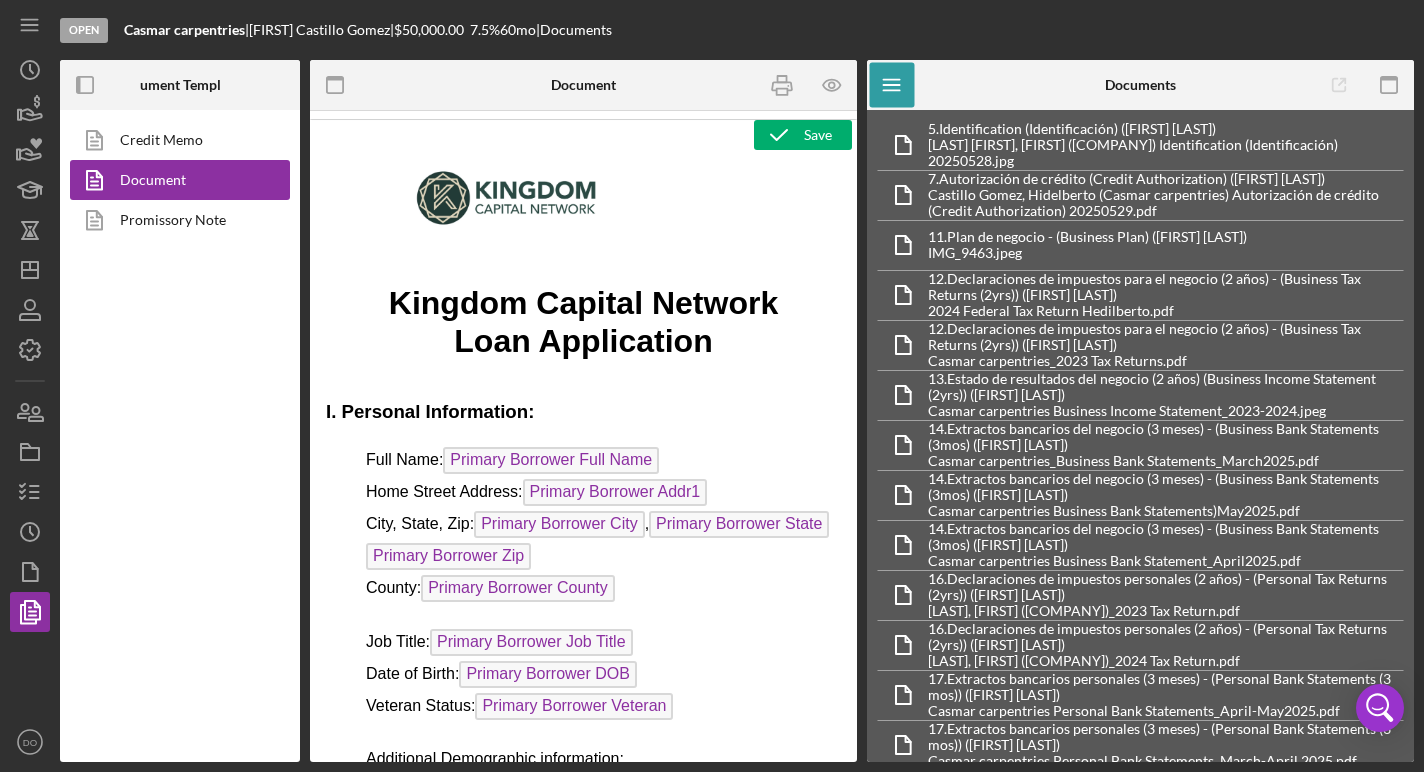 scroll, scrollTop: 0, scrollLeft: 0, axis: both 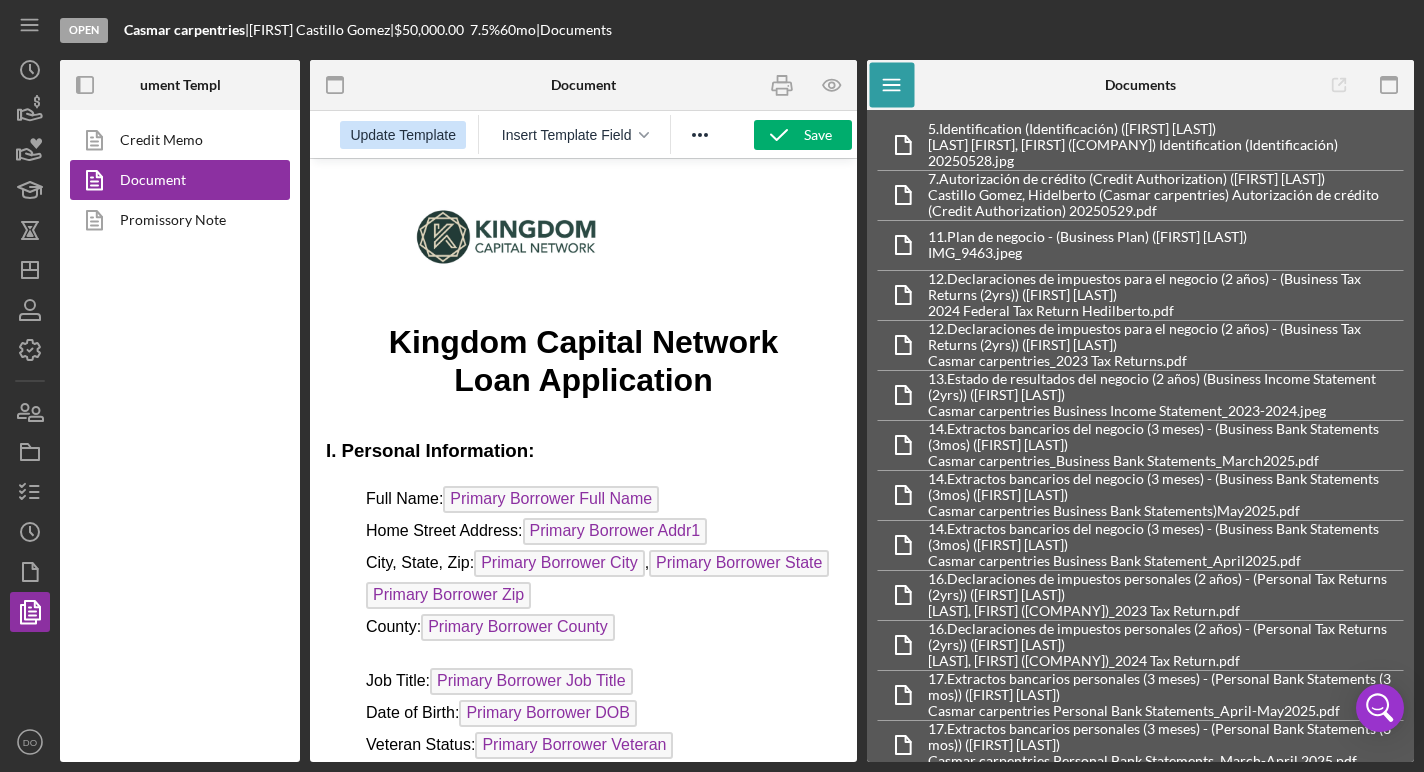 click on "Update Template" at bounding box center (403, 135) 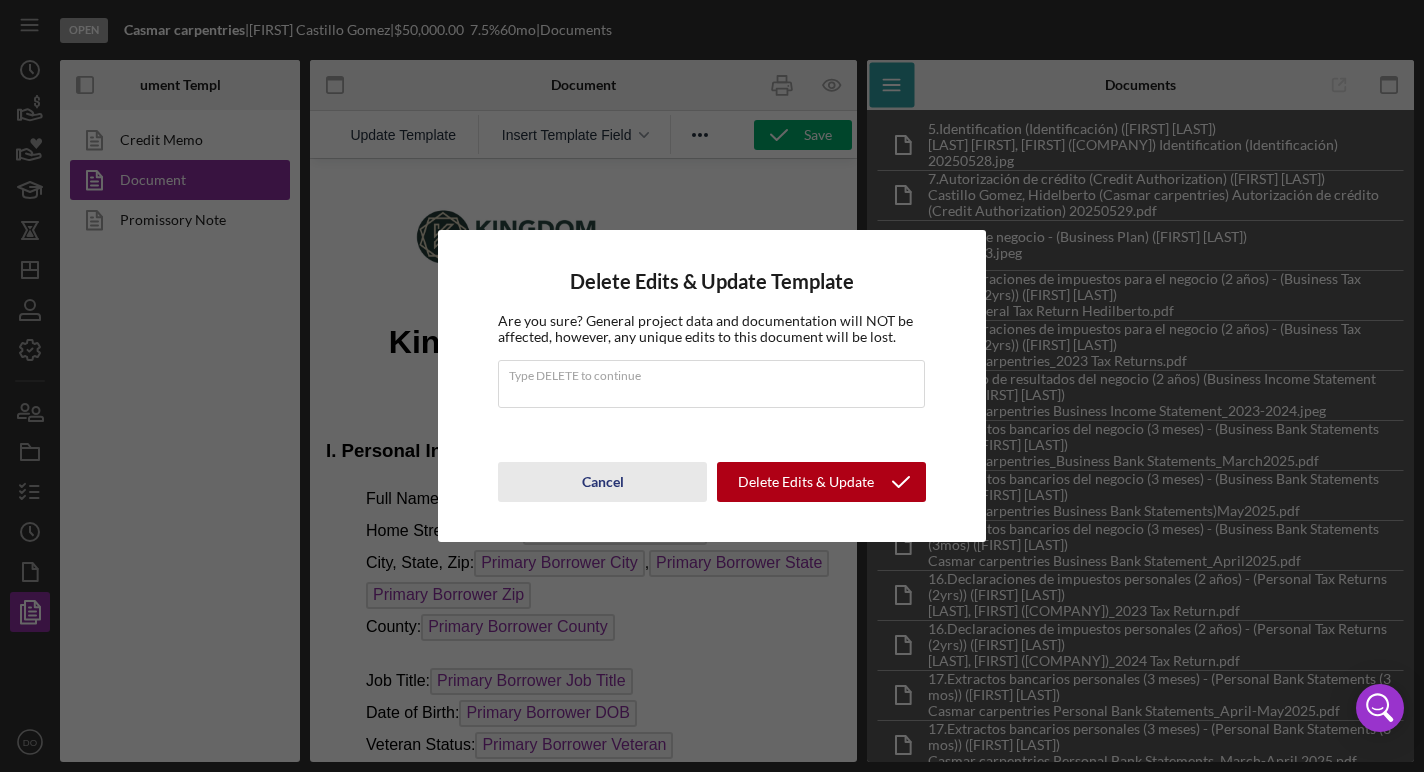 click on "Cancel" at bounding box center (603, 482) 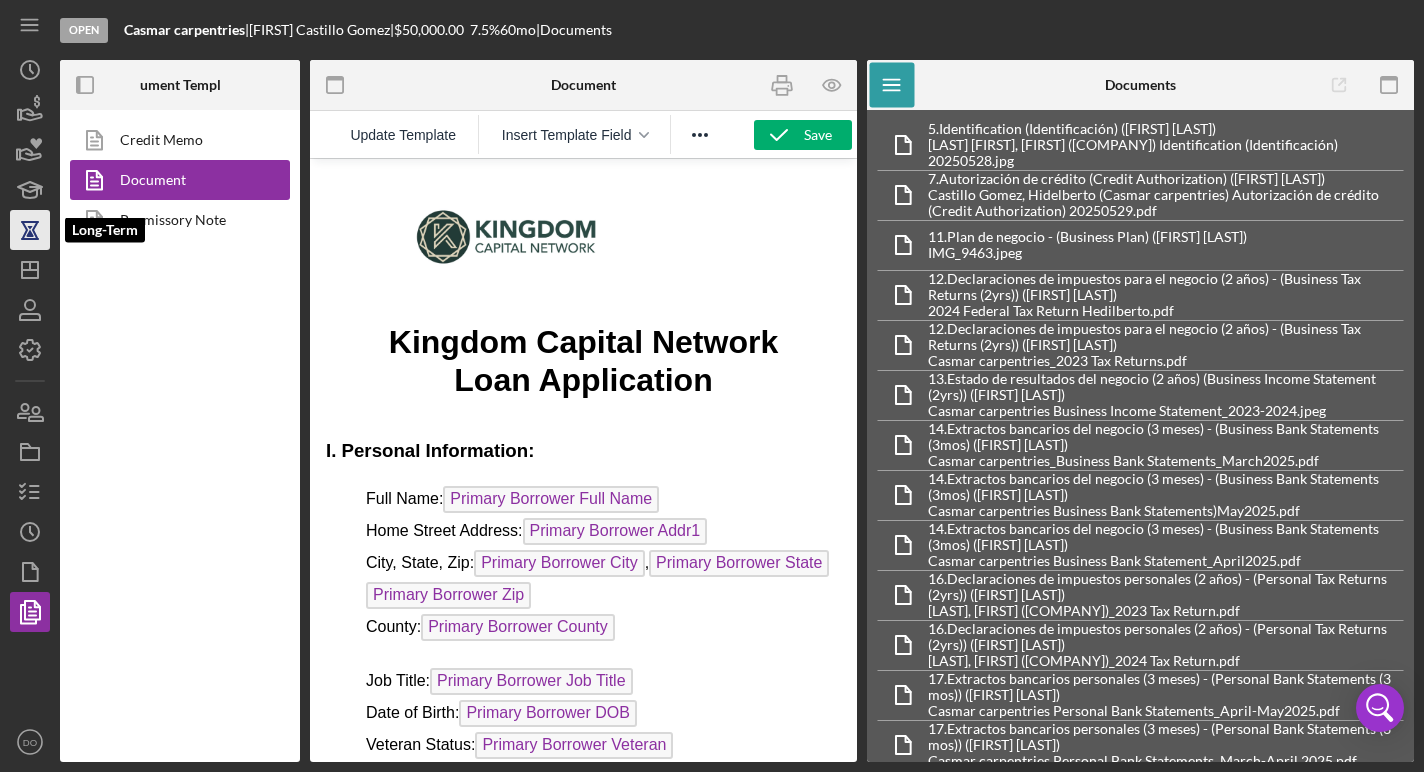 click 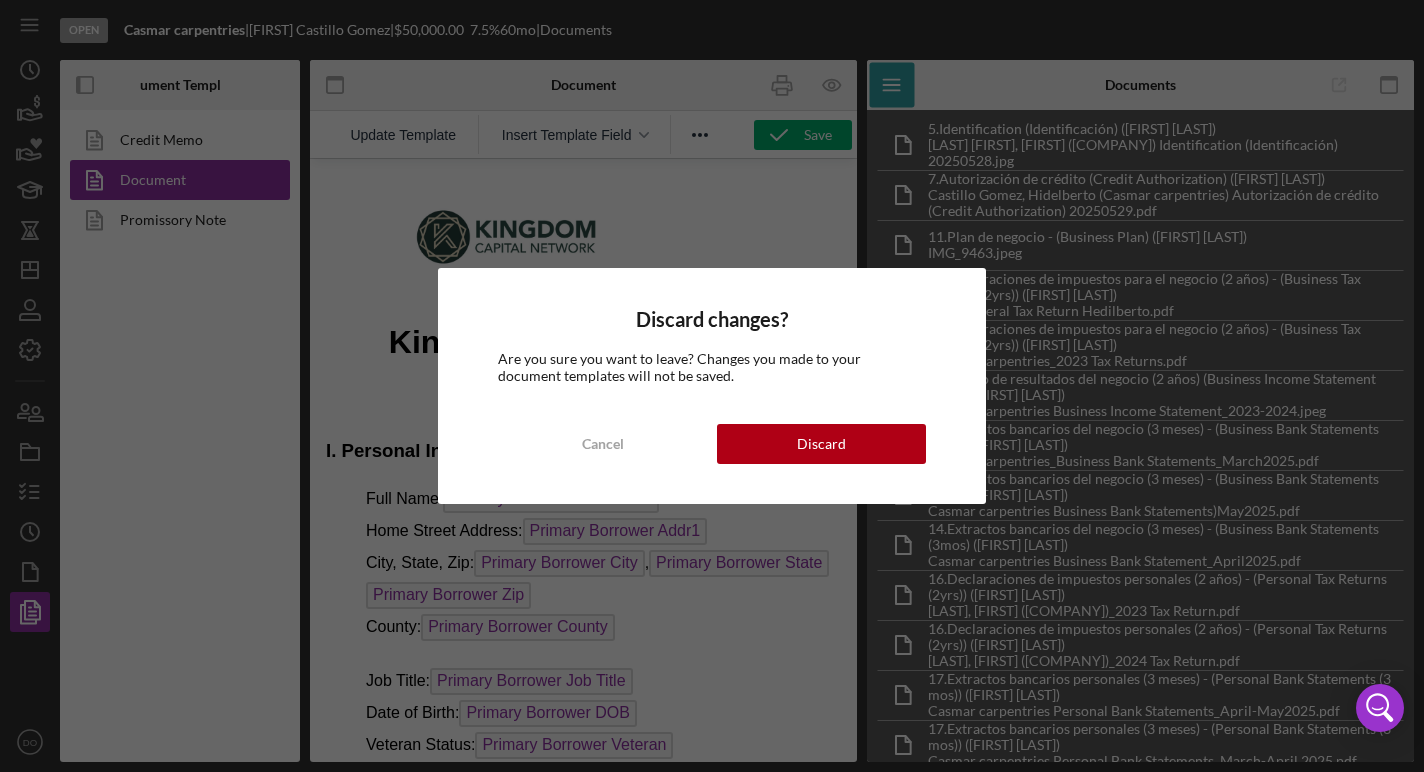 click on "Discard changes? Are you sure you want to leave? Changes you made to your document templates will not be saved. Cancel Discard" at bounding box center [712, 386] 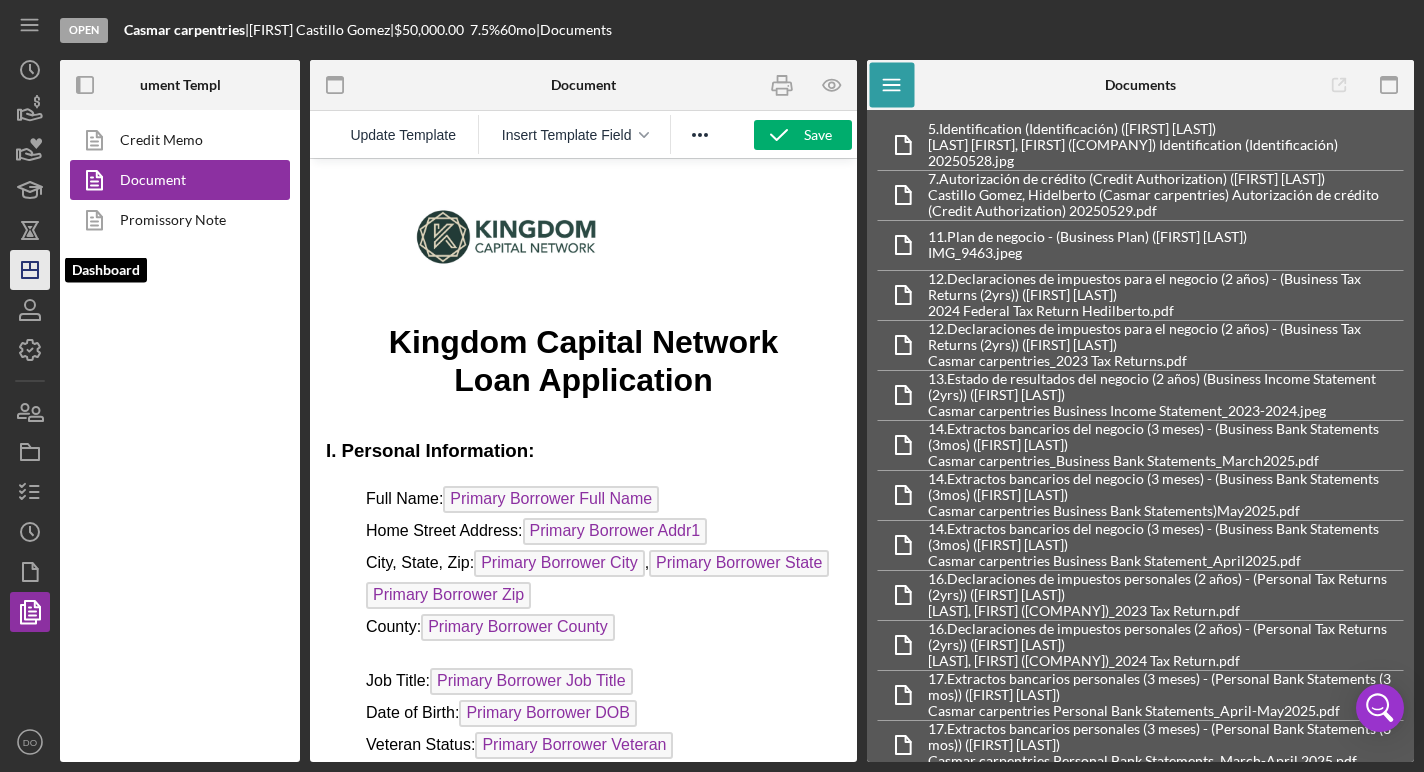 click 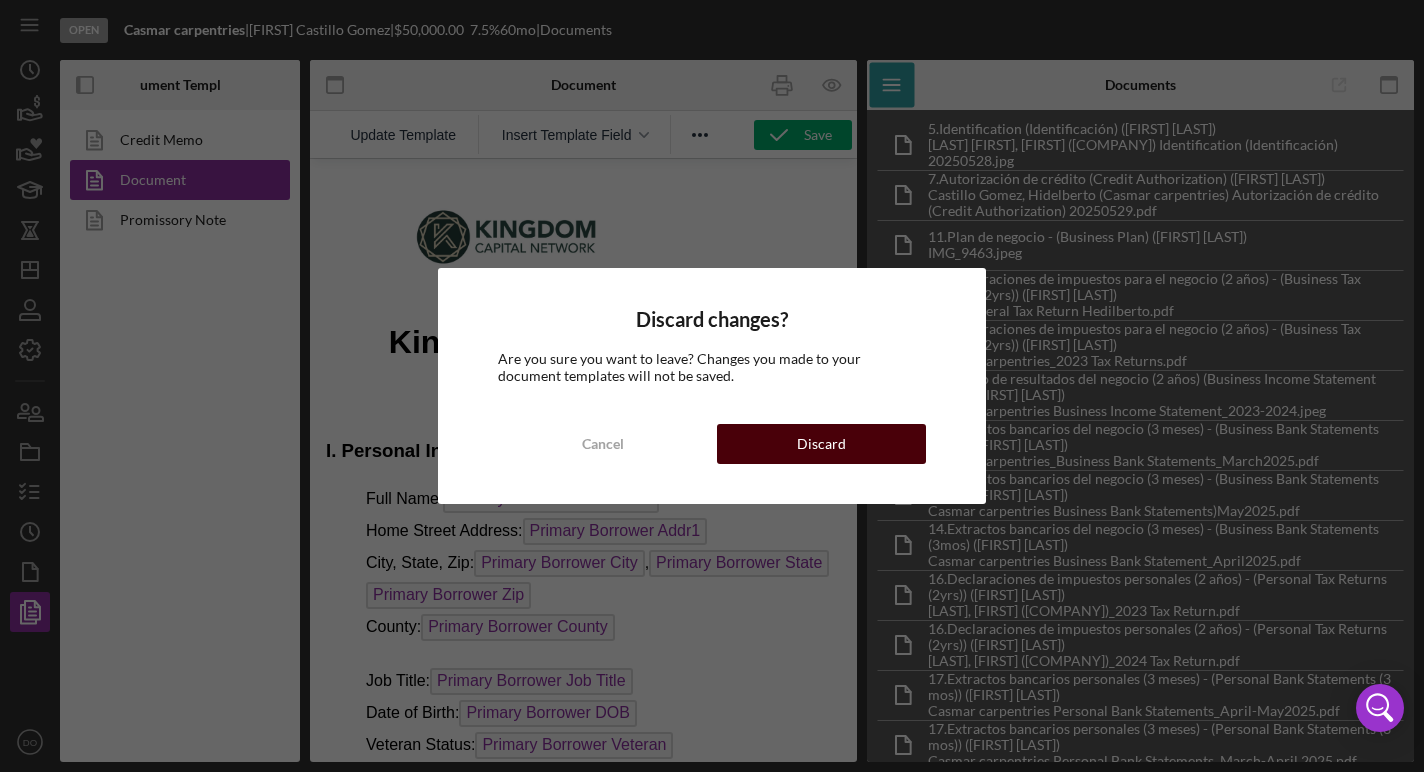 click on "Discard" at bounding box center [821, 444] 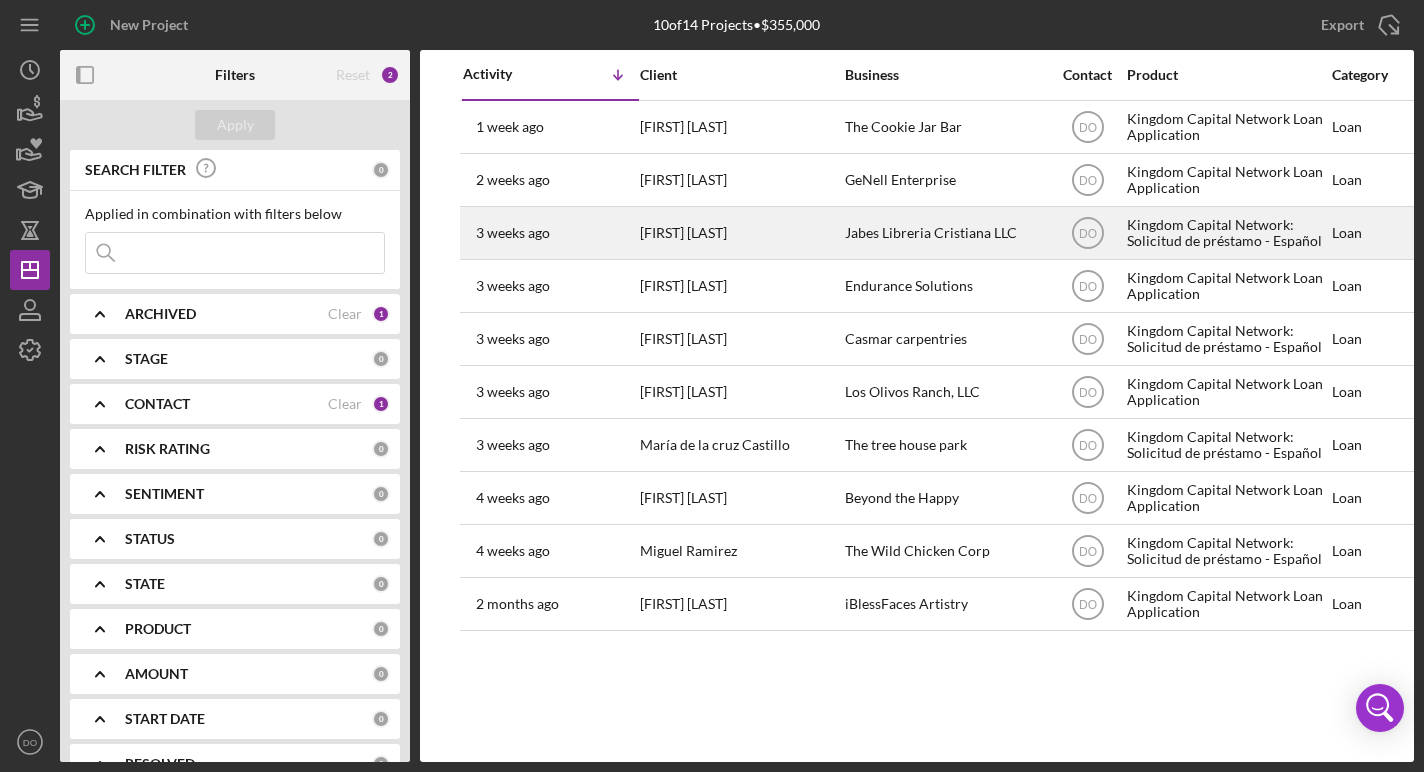 click on "[FIRST] [LAST]" at bounding box center (740, 233) 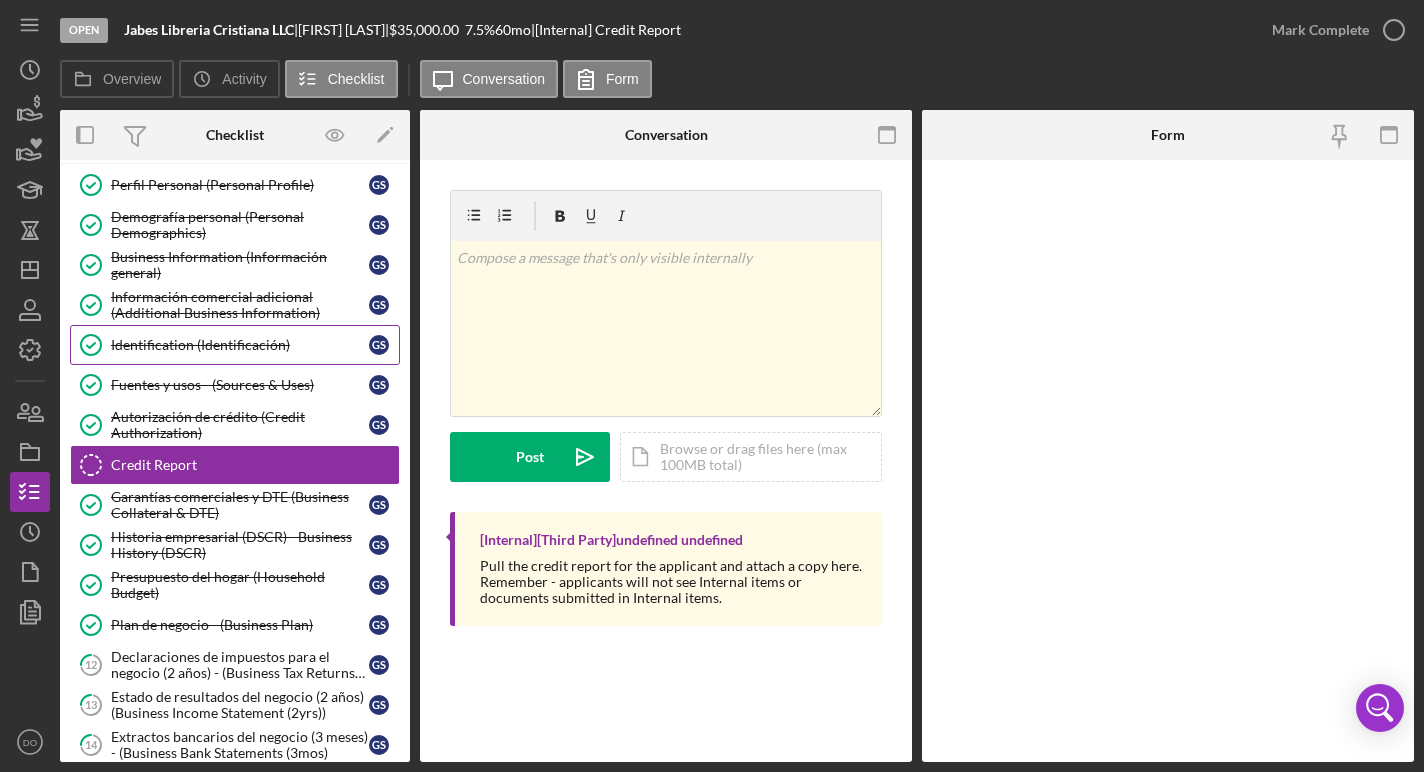 scroll, scrollTop: 50, scrollLeft: 0, axis: vertical 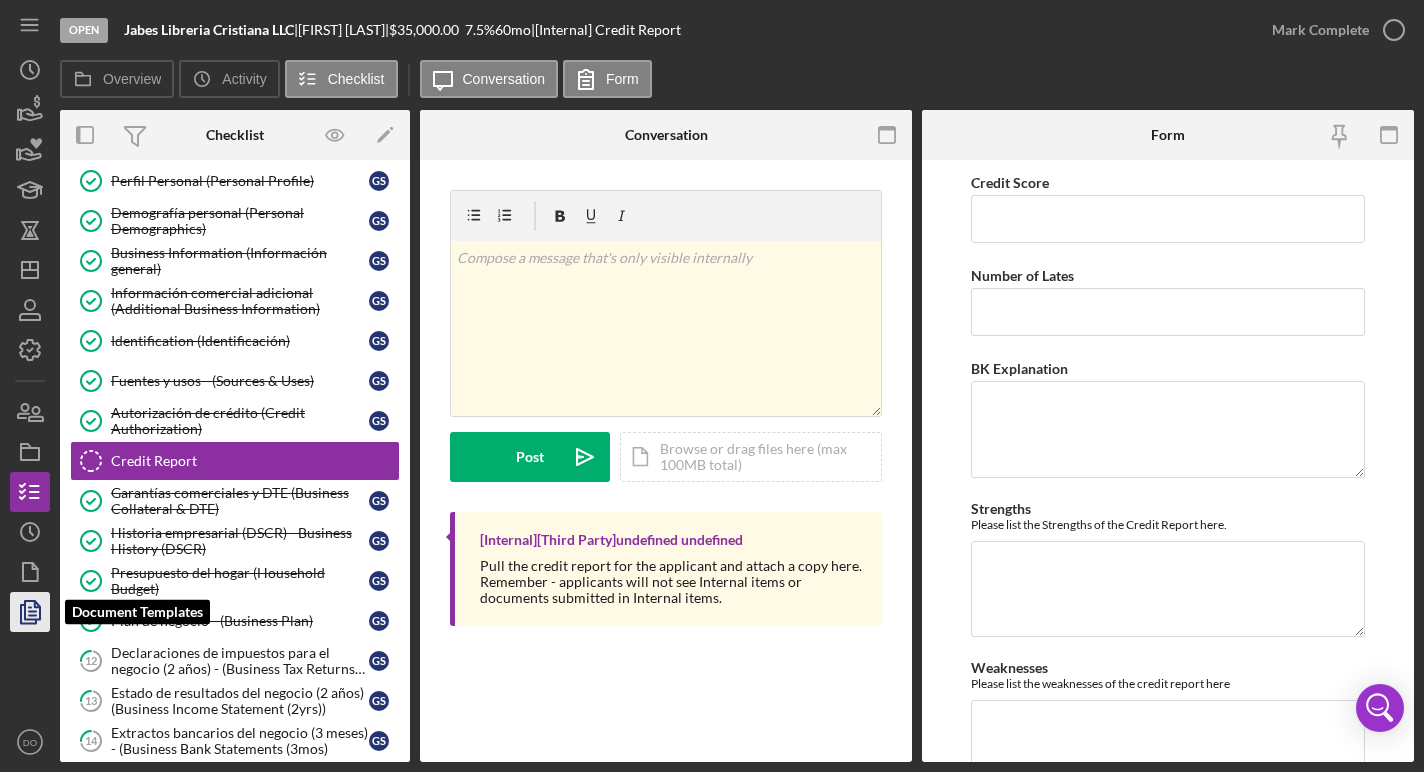 click 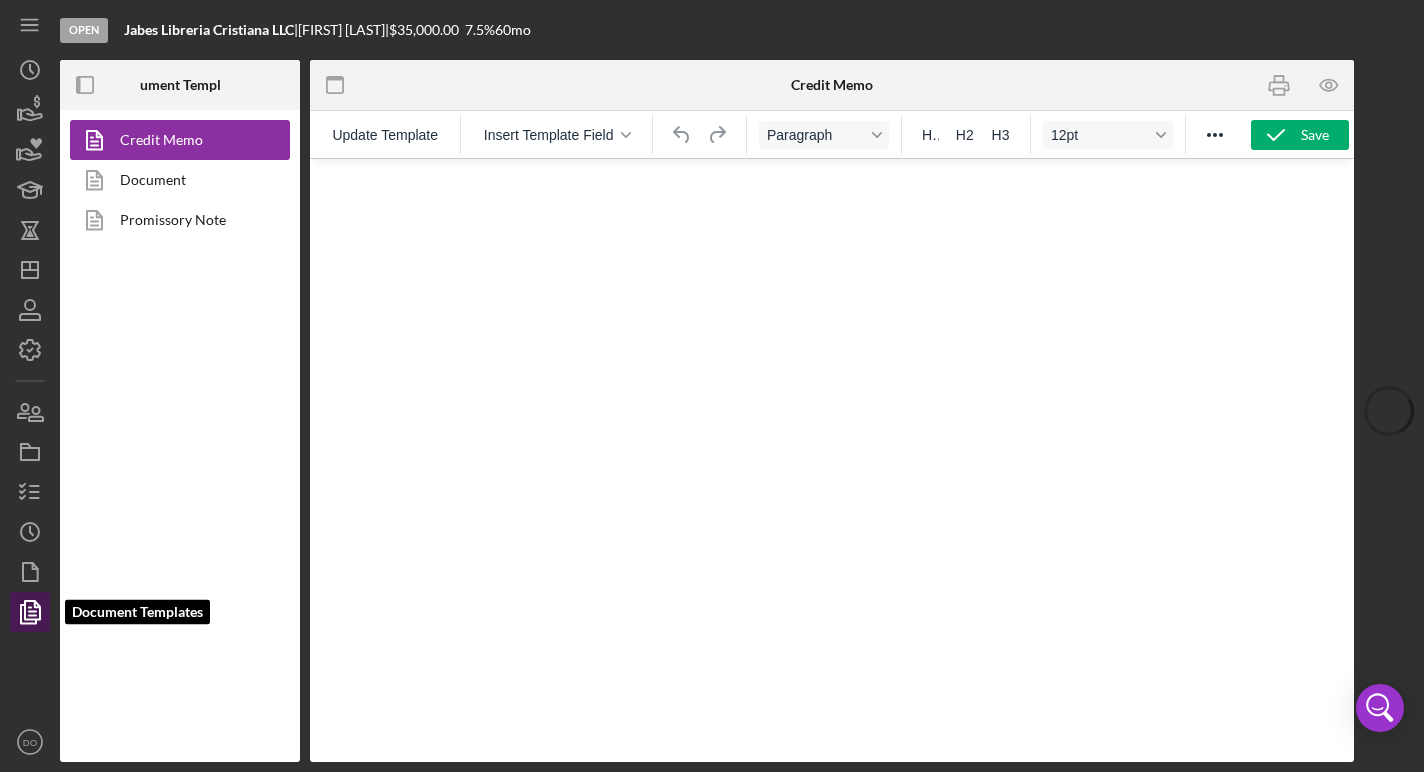 scroll, scrollTop: 0, scrollLeft: 0, axis: both 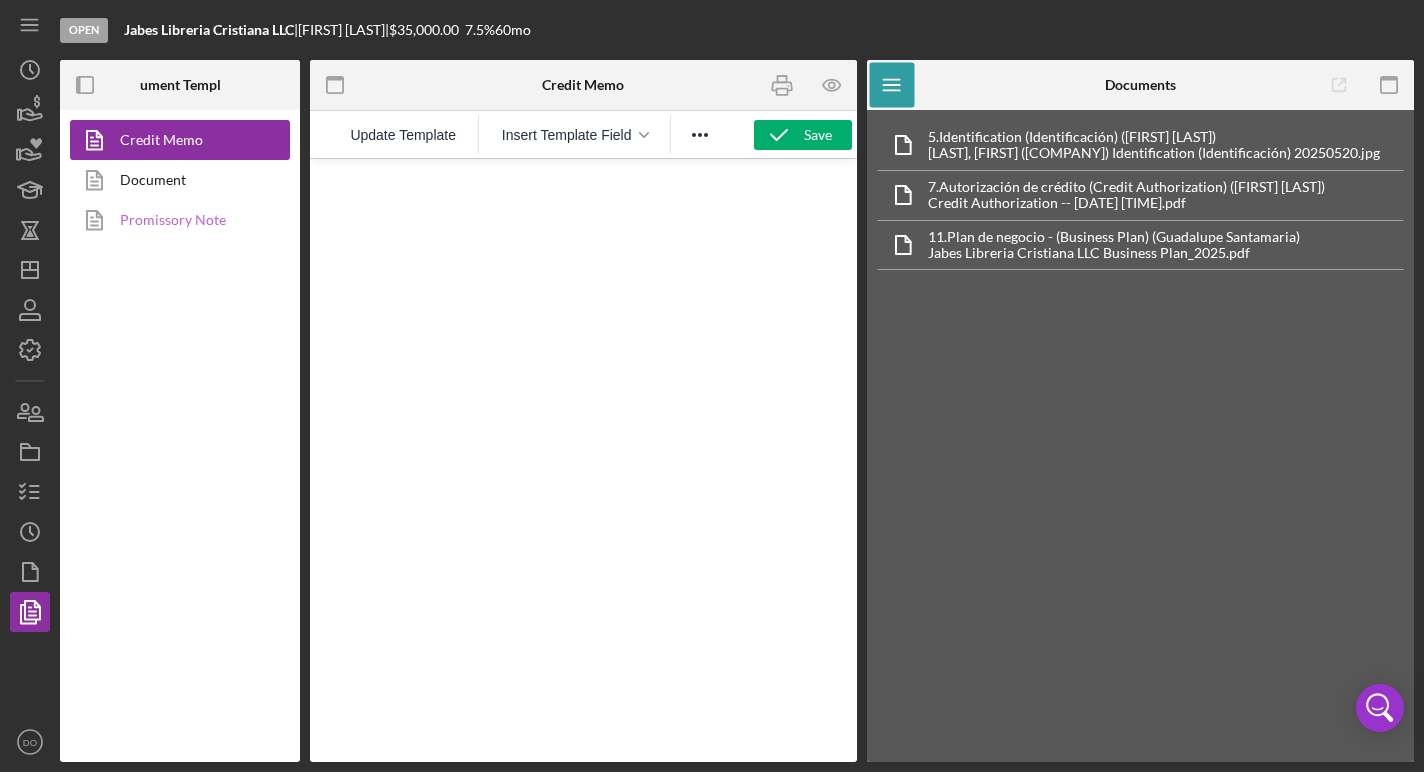 click on "Promissory Note" at bounding box center [175, 220] 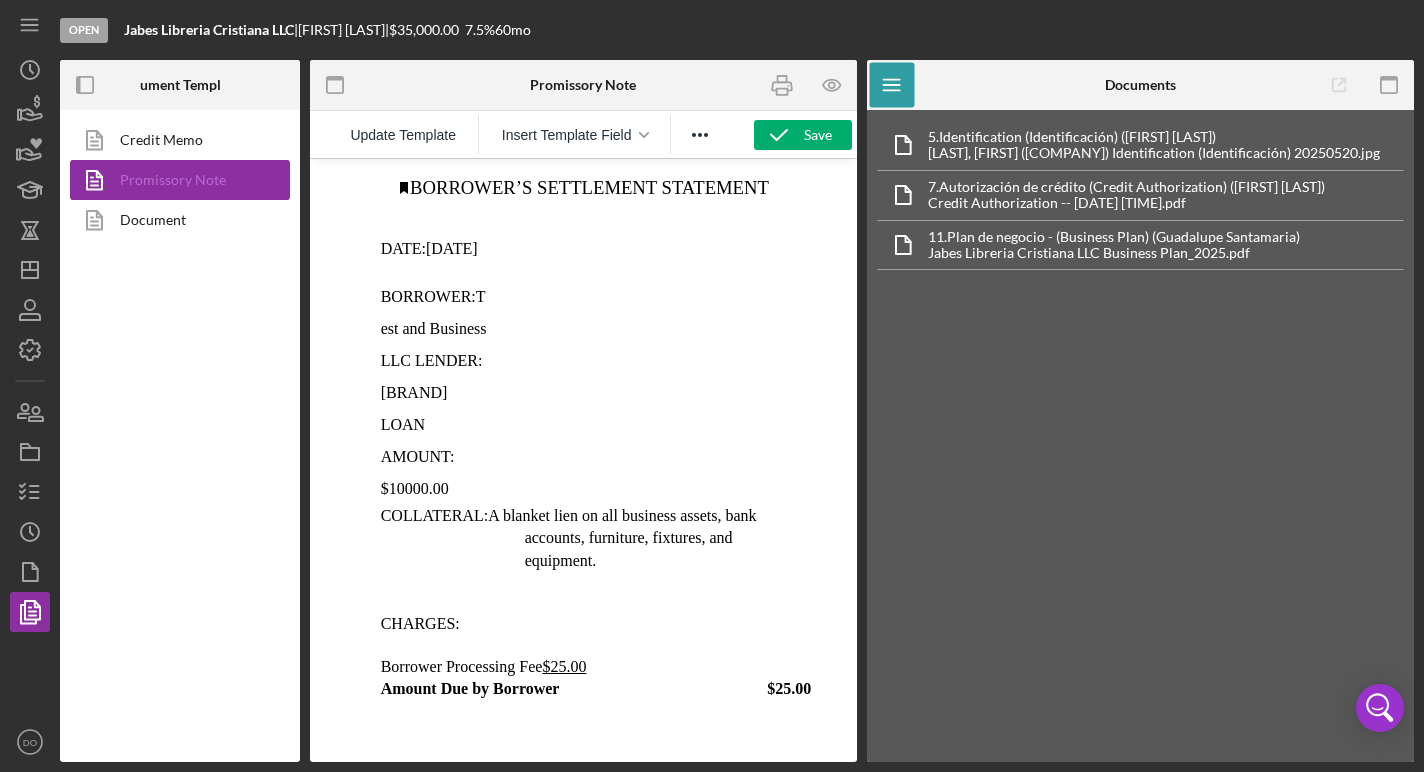scroll, scrollTop: 0, scrollLeft: 0, axis: both 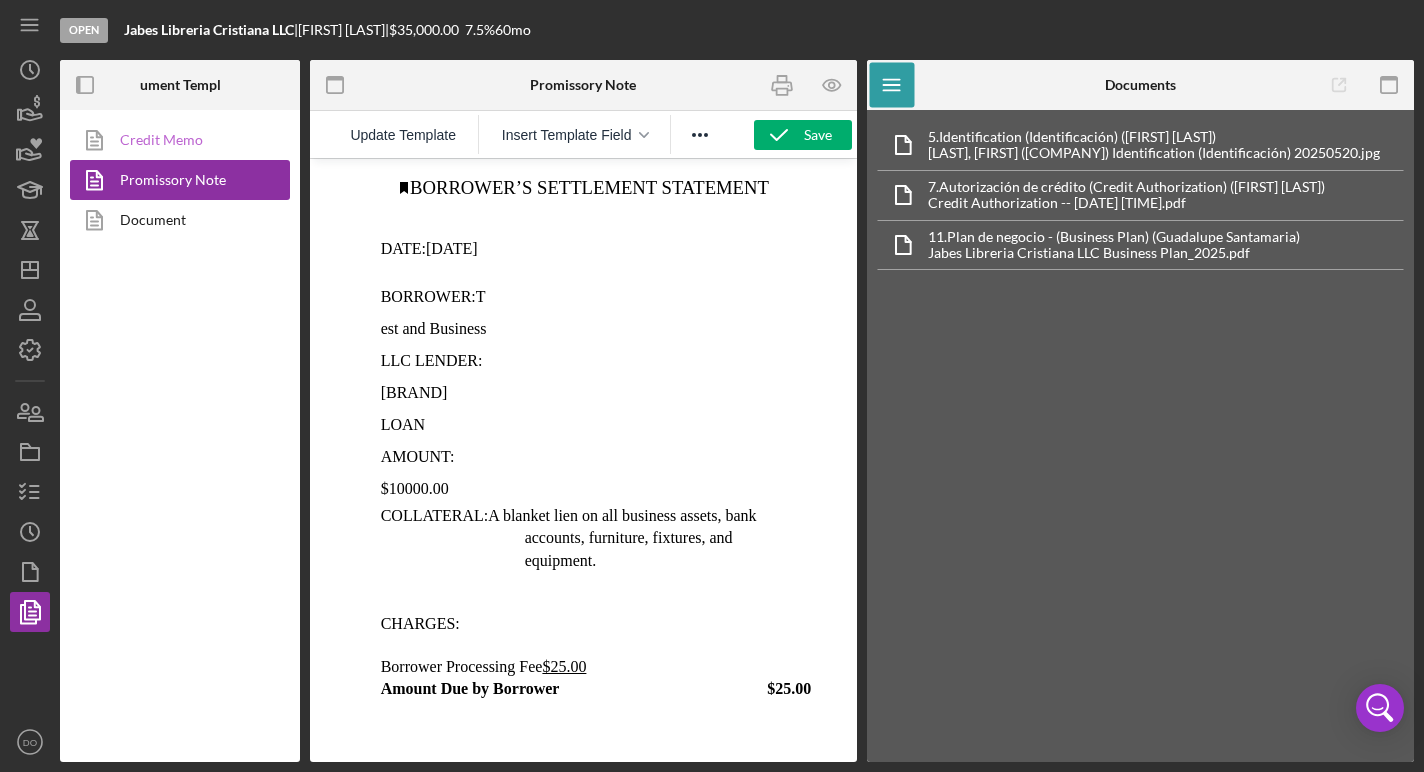 click on "Credit Memo" at bounding box center (175, 140) 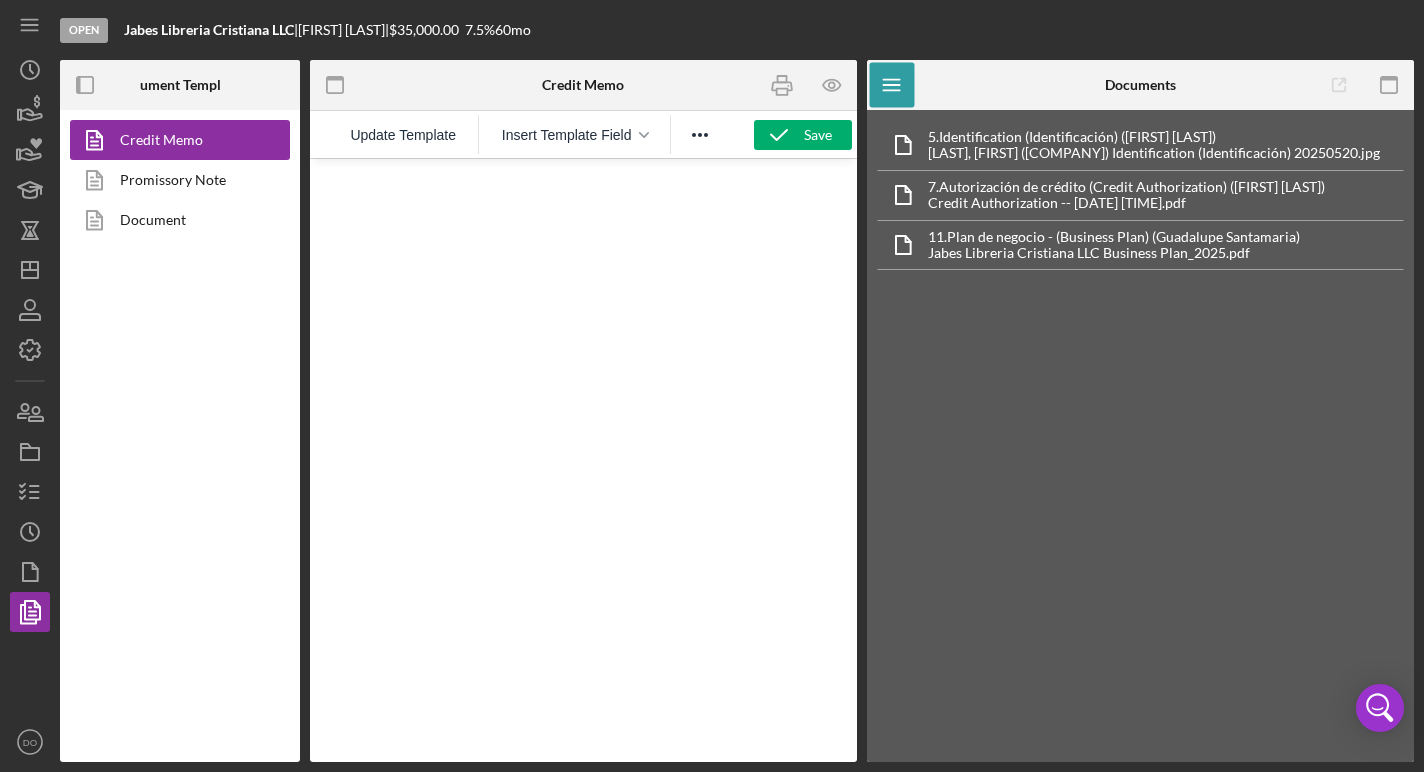 scroll, scrollTop: 0, scrollLeft: 0, axis: both 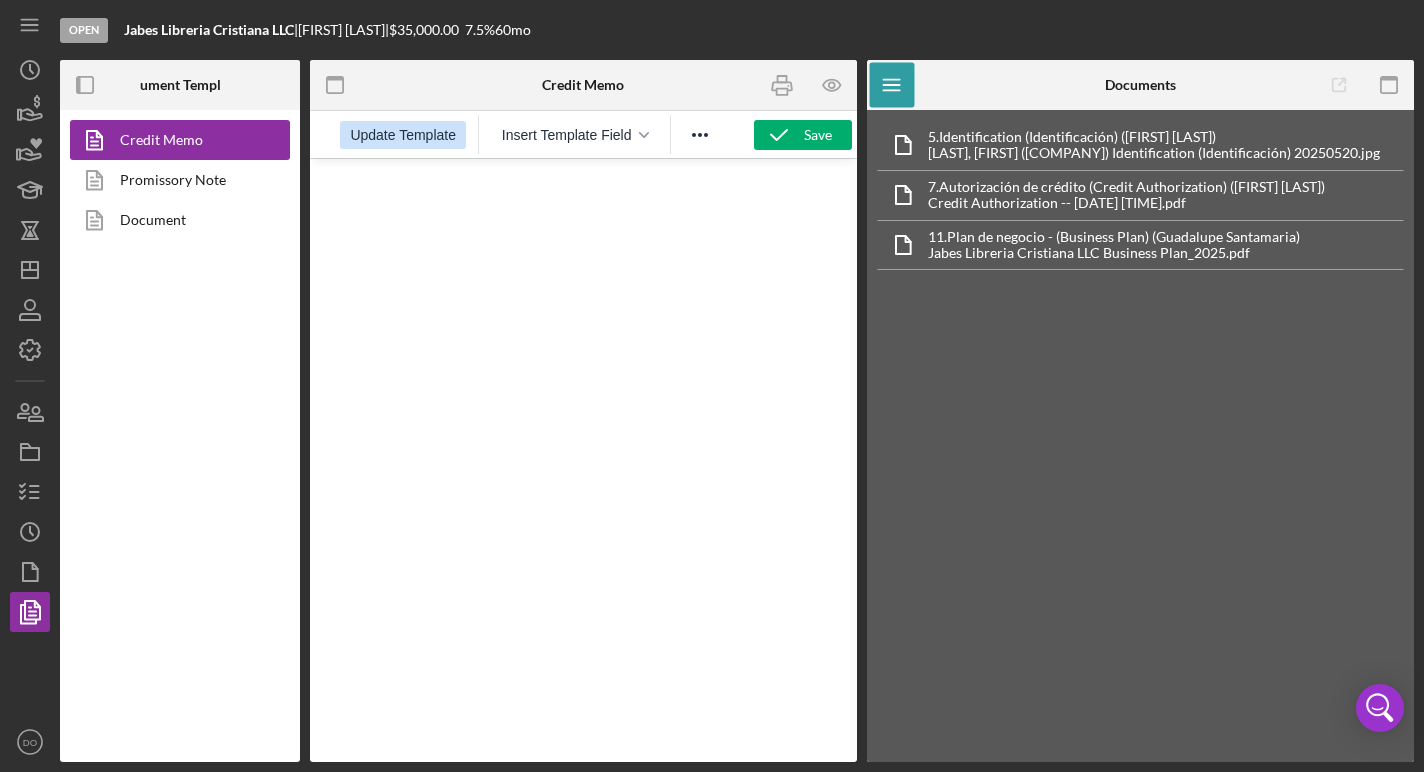 click on "Update Template" at bounding box center [403, 135] 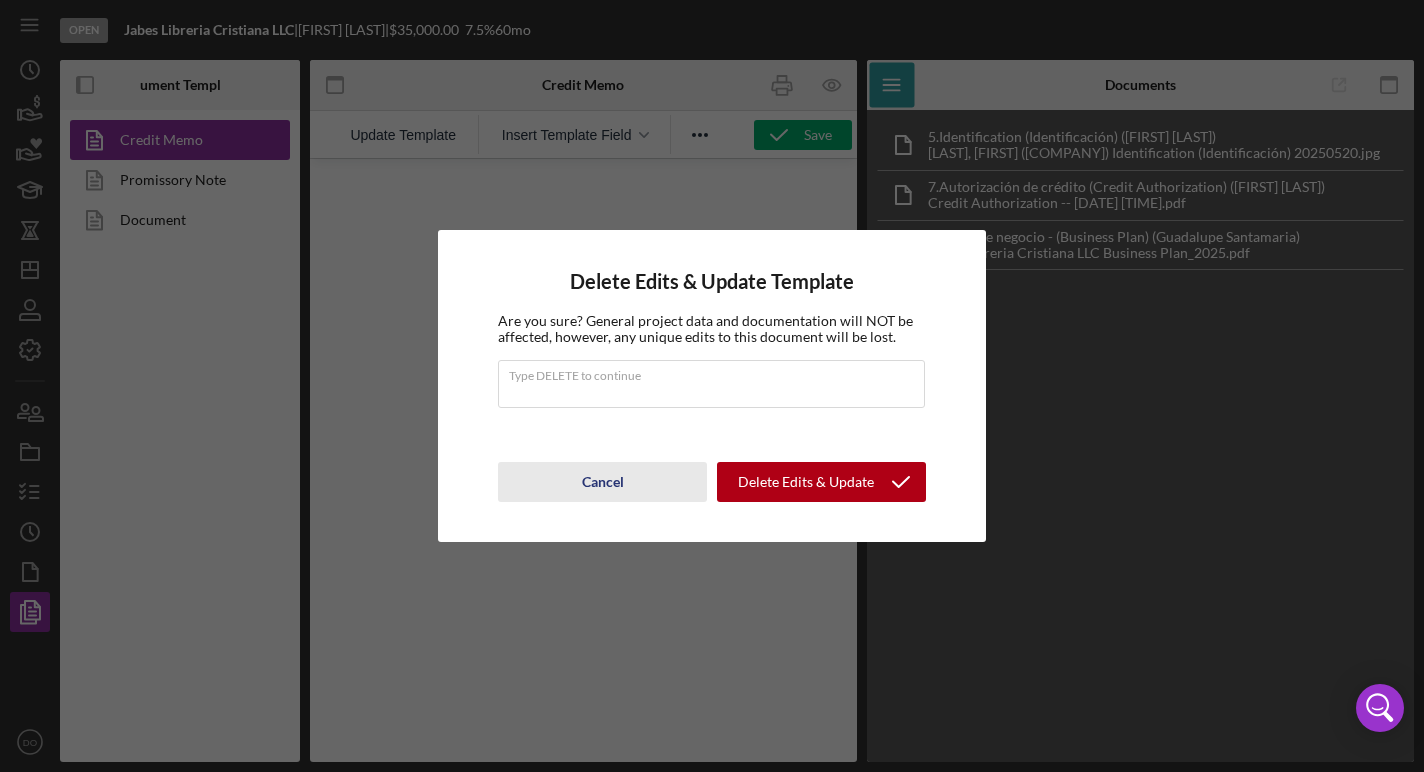 click on "Cancel" at bounding box center (603, 482) 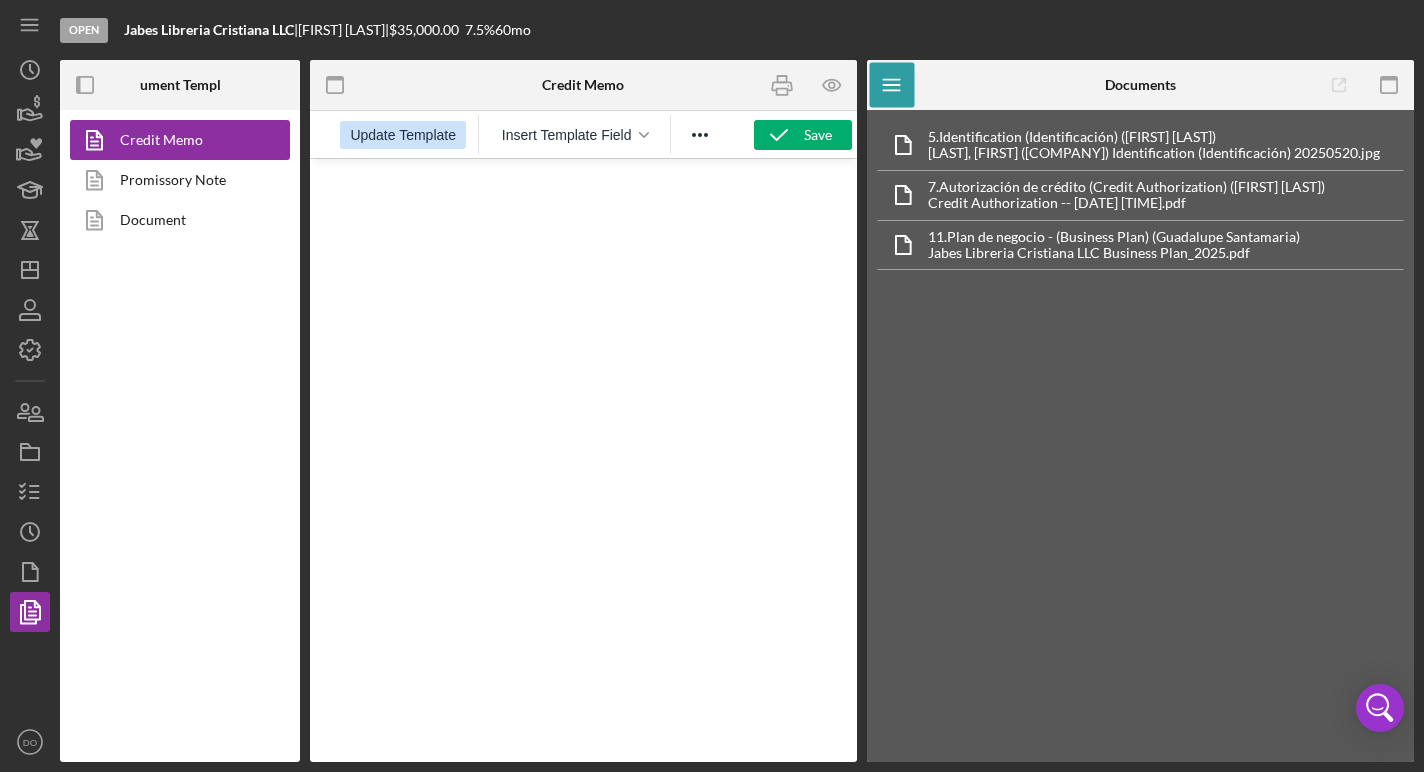 click on "Update Template" at bounding box center (403, 135) 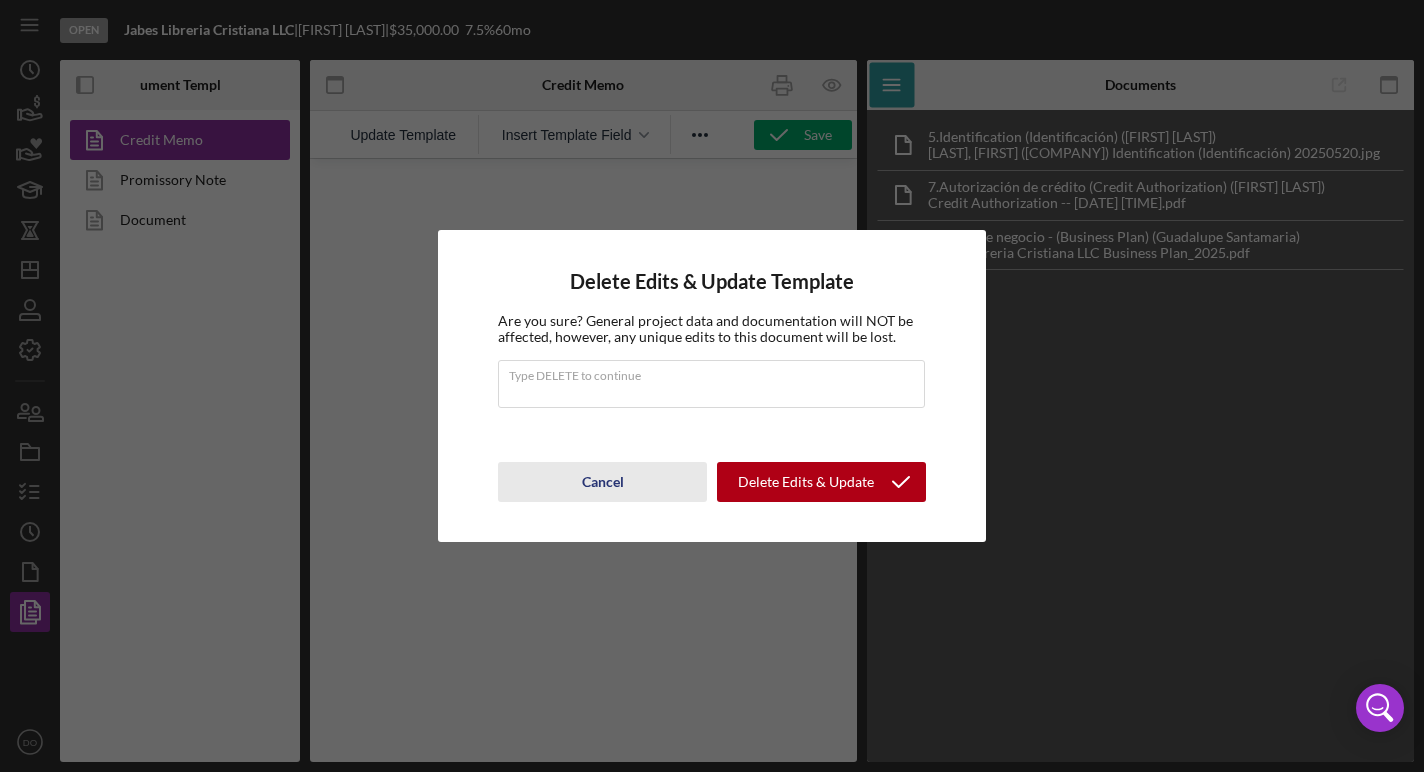 click on "Cancel" at bounding box center (603, 482) 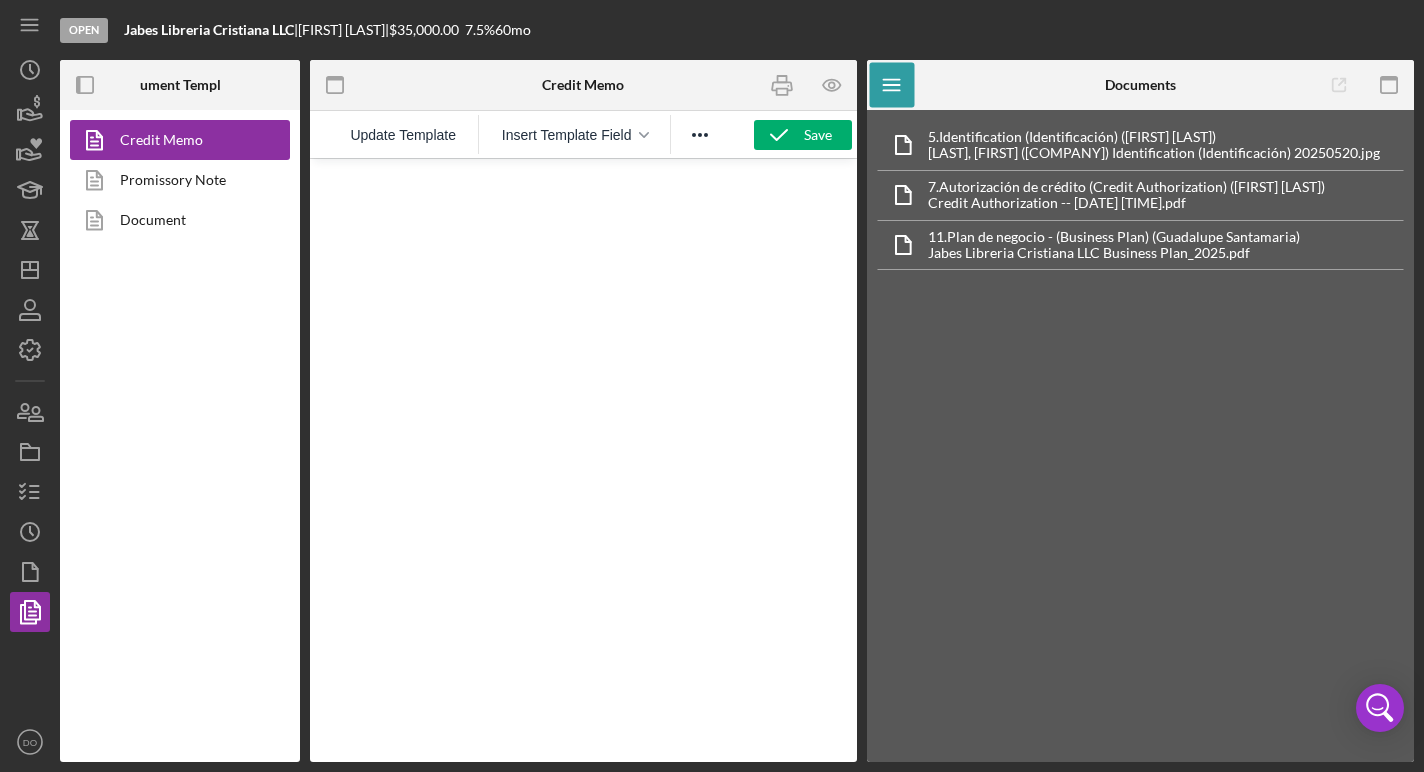 click on "Update Template" at bounding box center [403, 134] 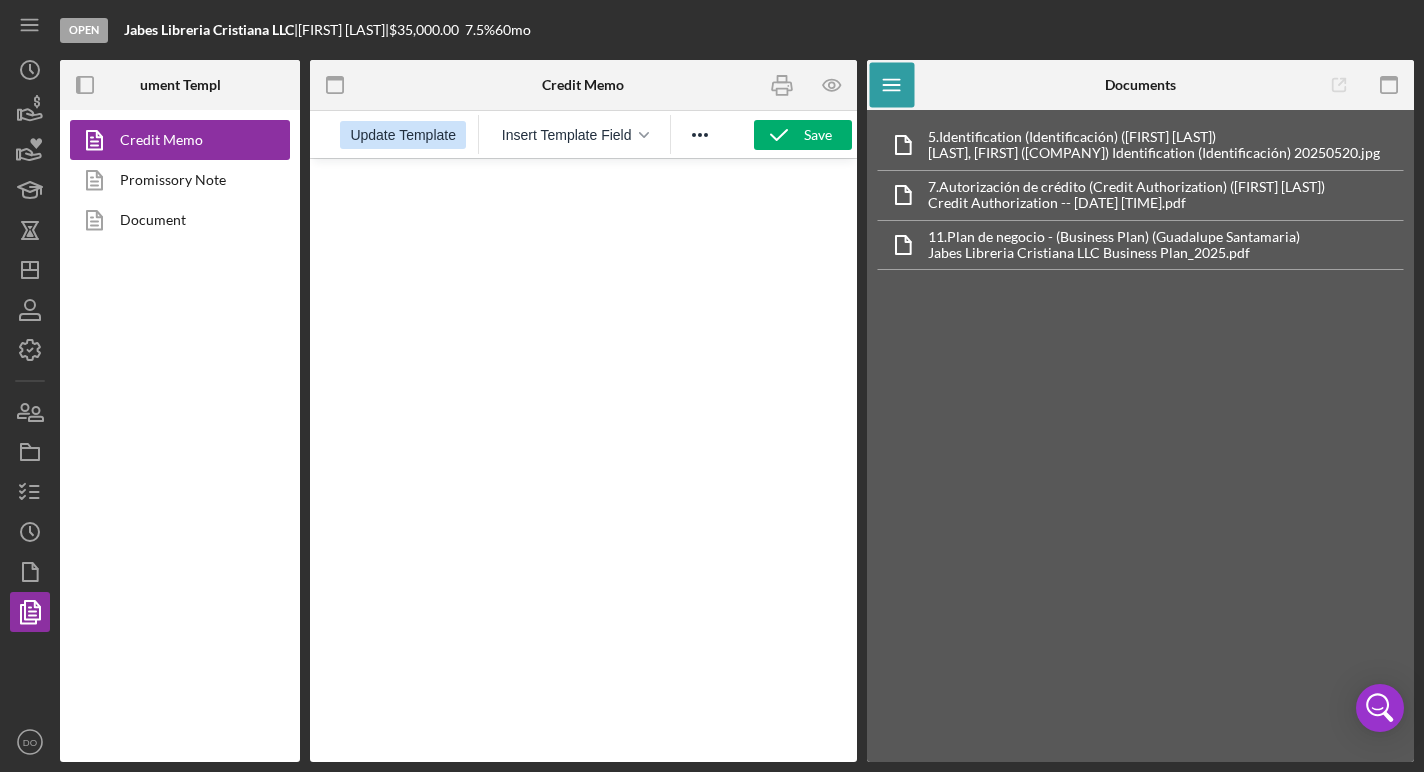 click on "Update Template" at bounding box center (403, 135) 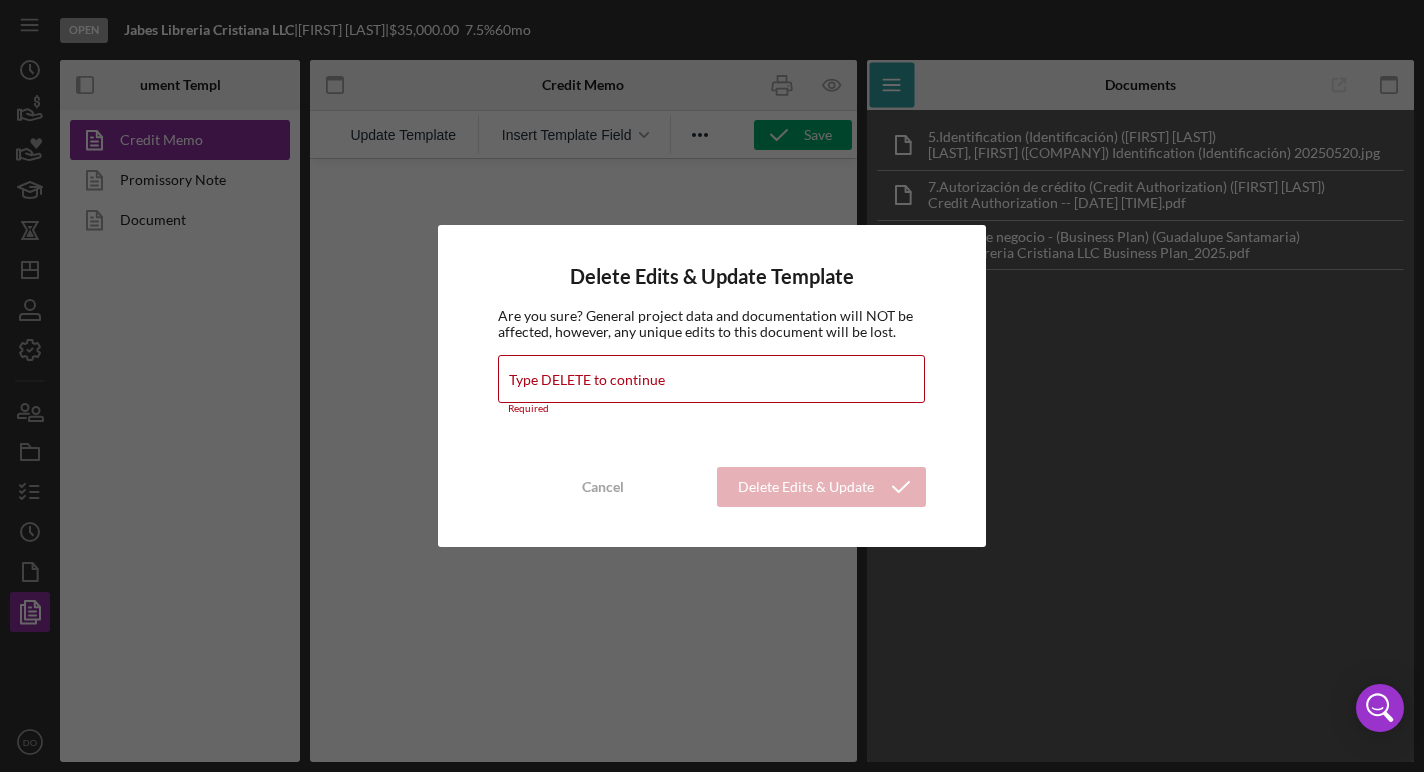 click on "Delete Edits & Update Template Are you sure? General project data and documentation will NOT be affected, however, any unique edits to this document will be lost. Type DELETE to continue Required Cancel Delete Edits & Update Template" at bounding box center [712, 386] 